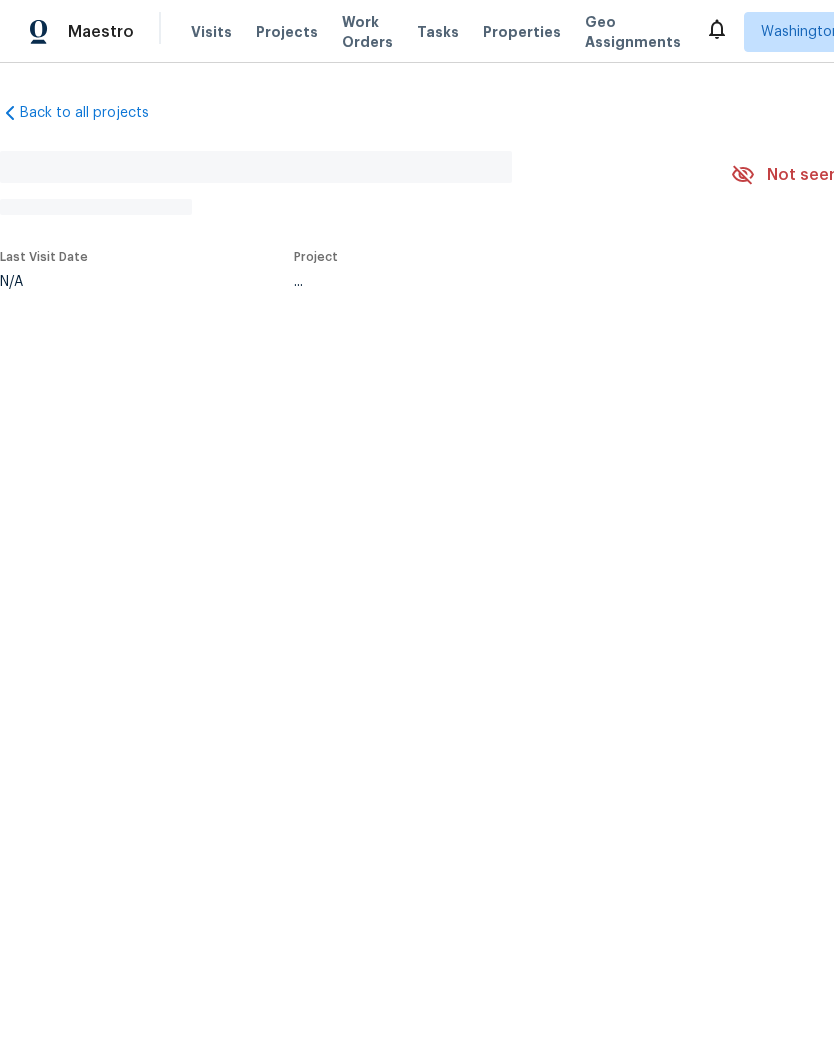 scroll, scrollTop: 0, scrollLeft: 0, axis: both 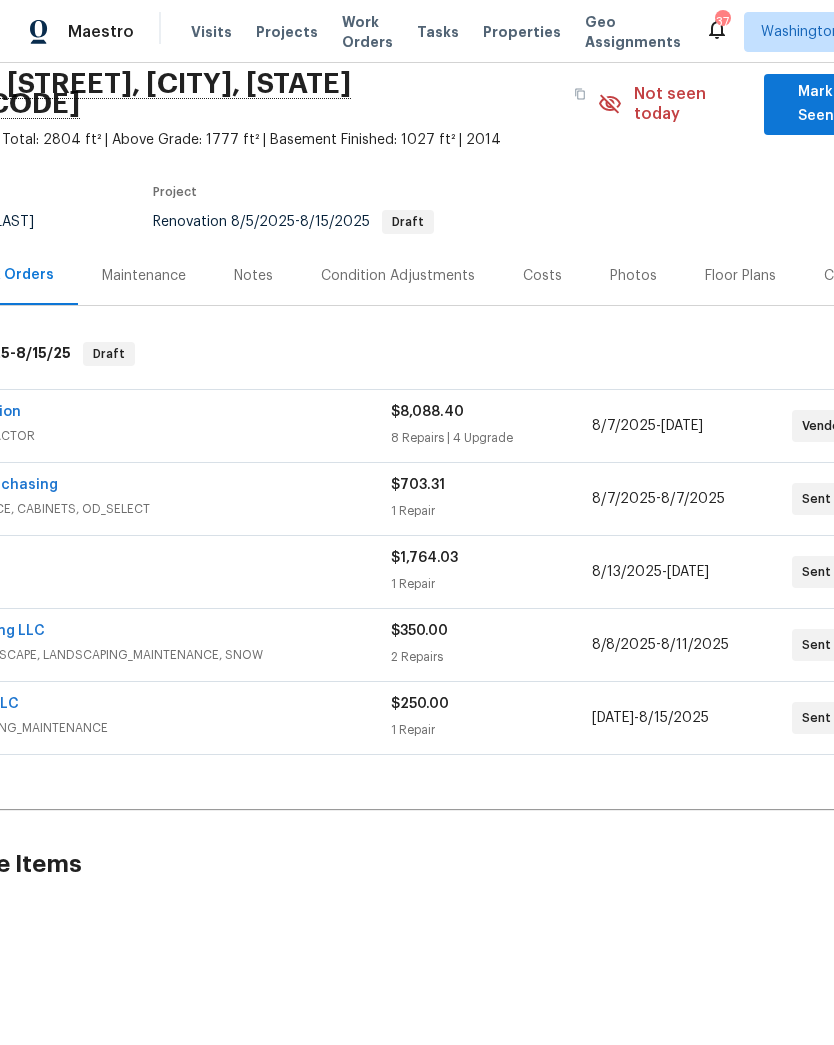 click on "Costs" at bounding box center (542, 276) 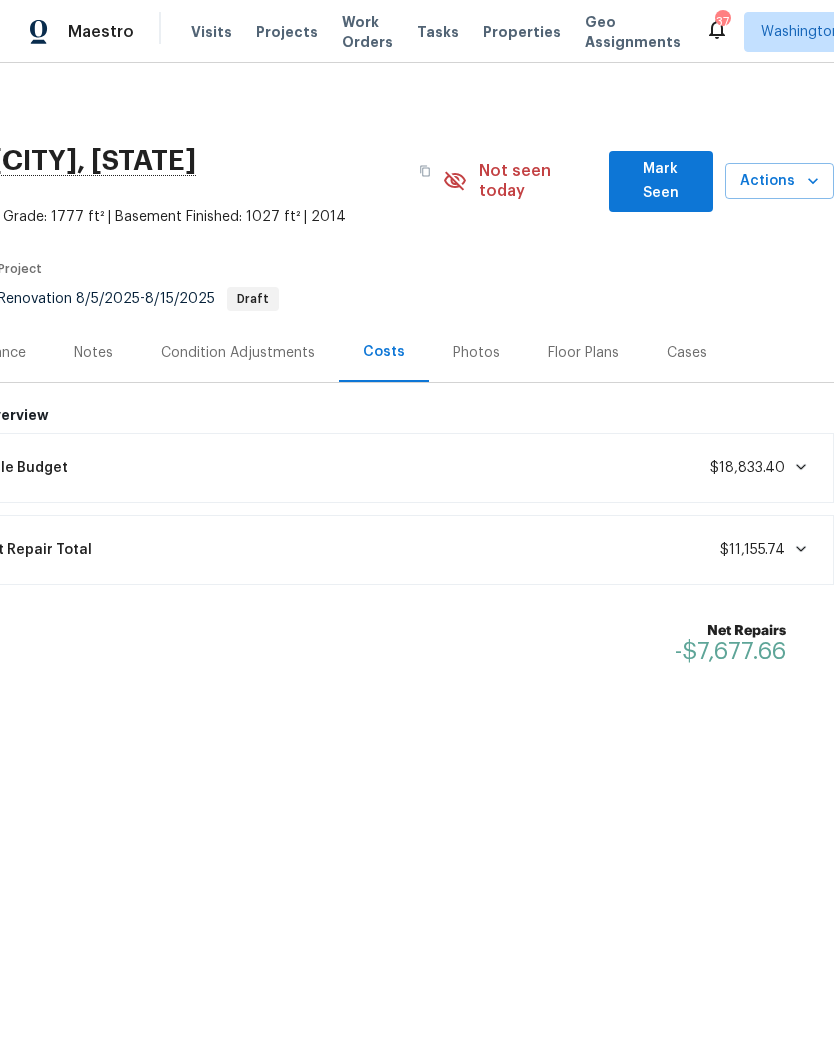 scroll, scrollTop: 0, scrollLeft: 296, axis: horizontal 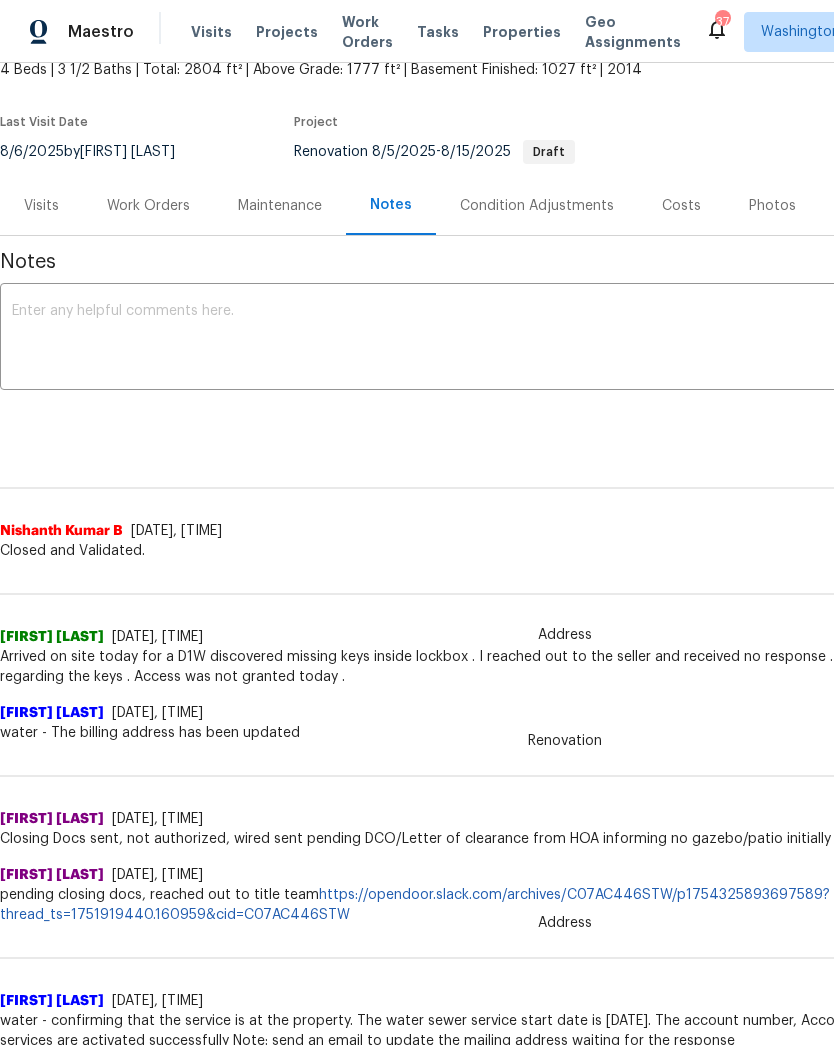 click on "Work Orders" at bounding box center [148, 206] 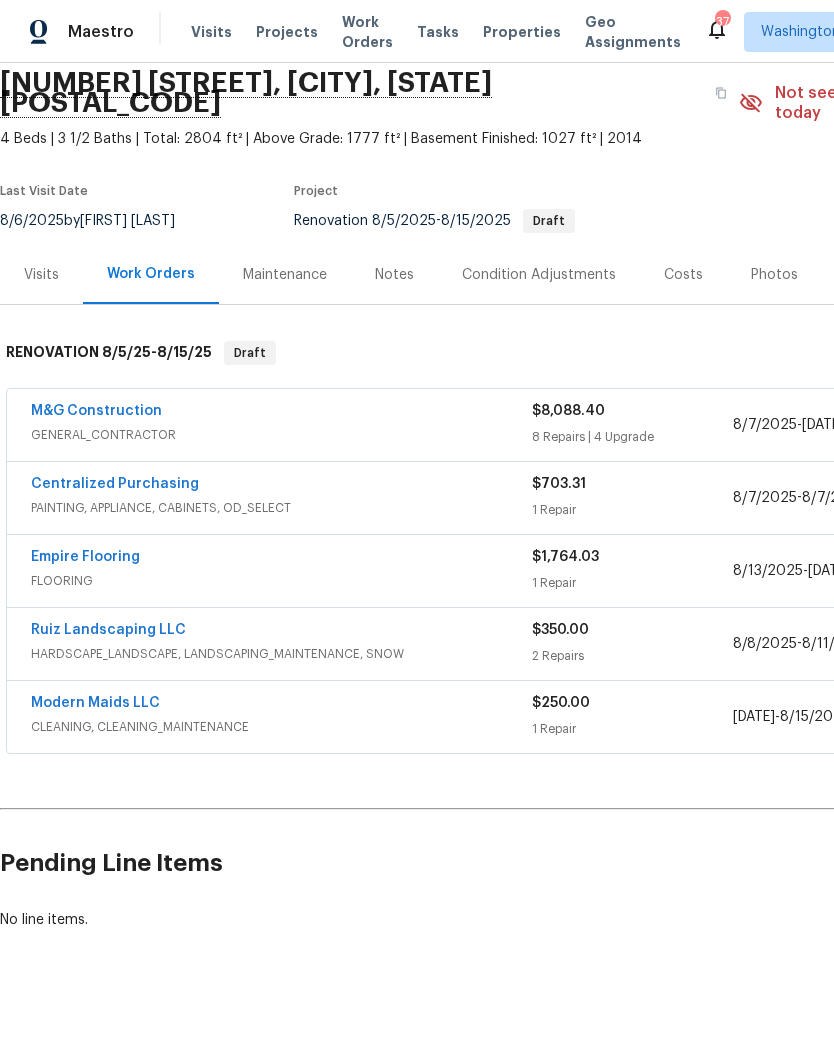 scroll, scrollTop: 78, scrollLeft: 0, axis: vertical 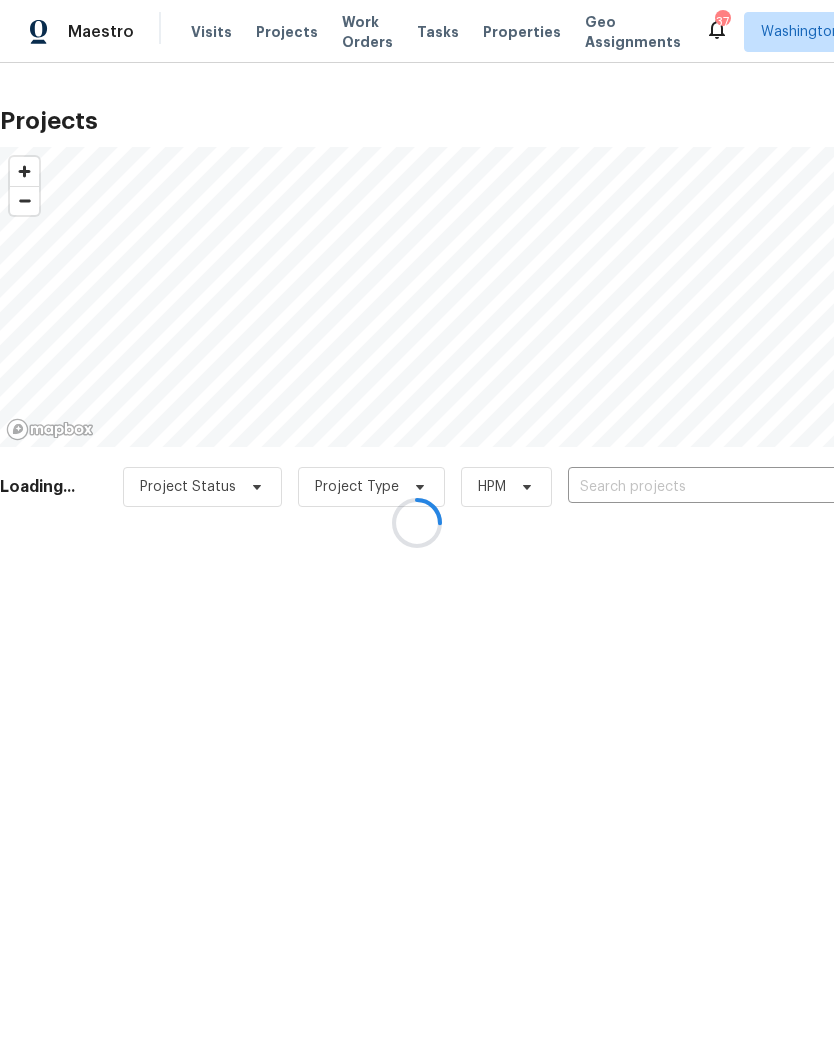click at bounding box center (417, 522) 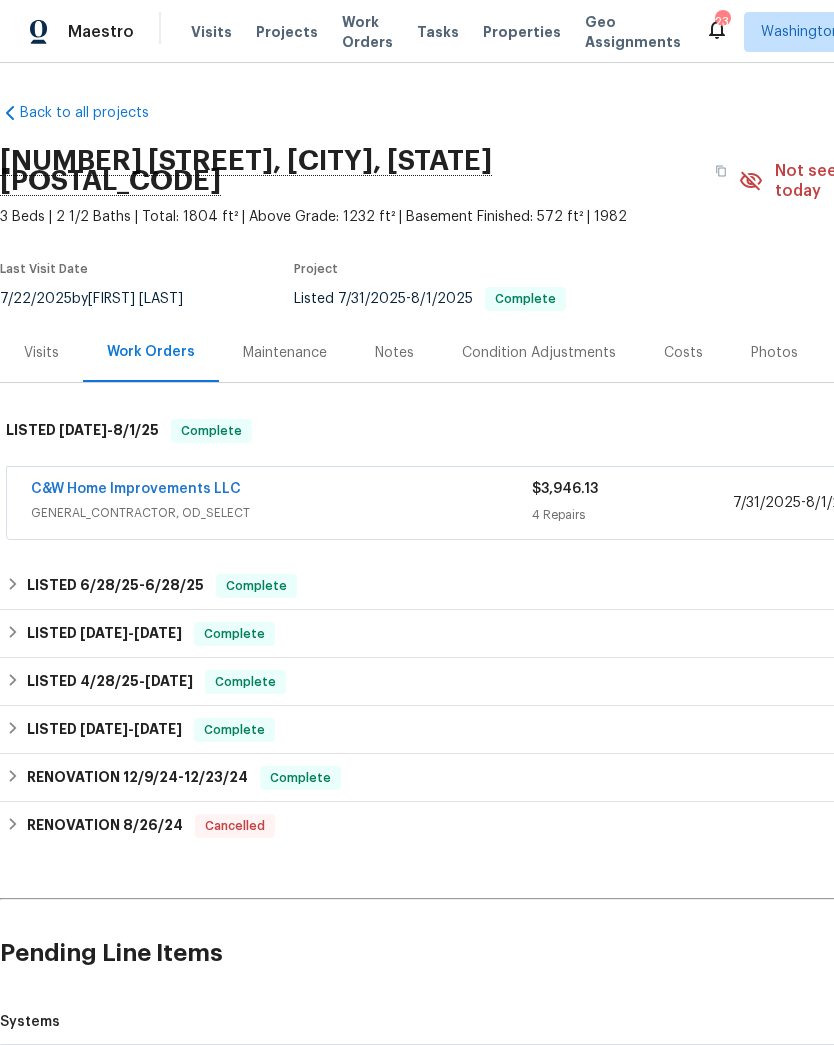 scroll, scrollTop: 0, scrollLeft: 0, axis: both 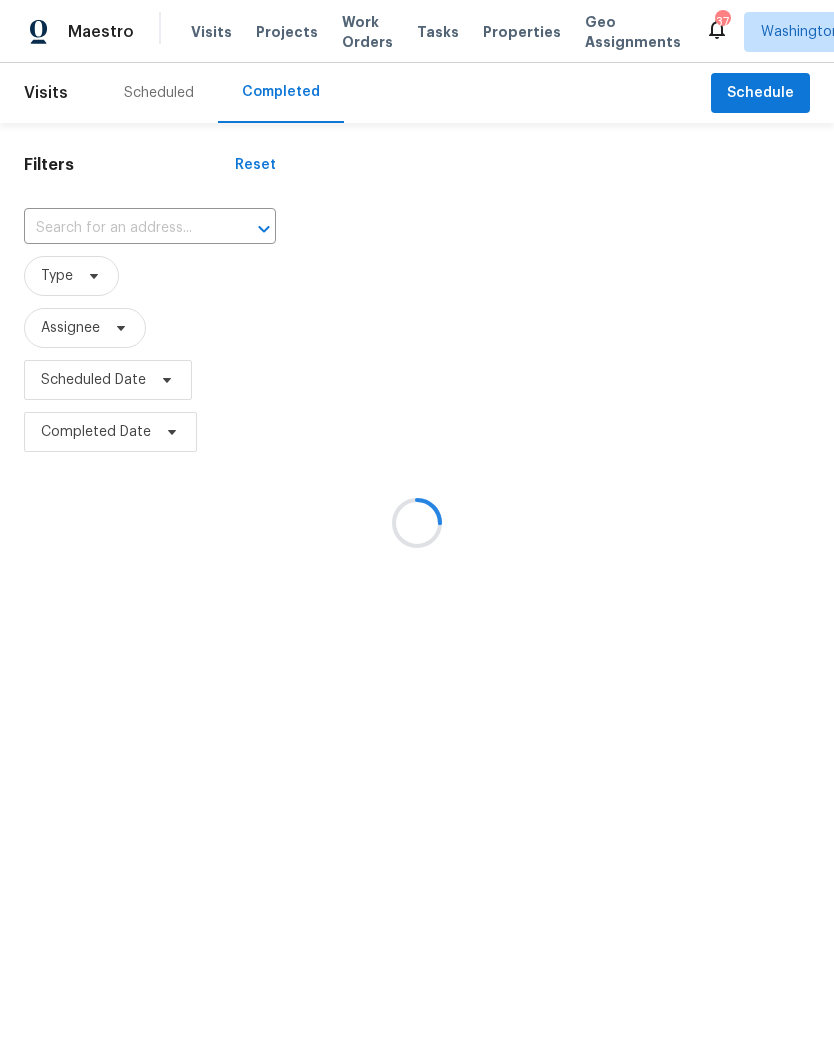 click at bounding box center (417, 522) 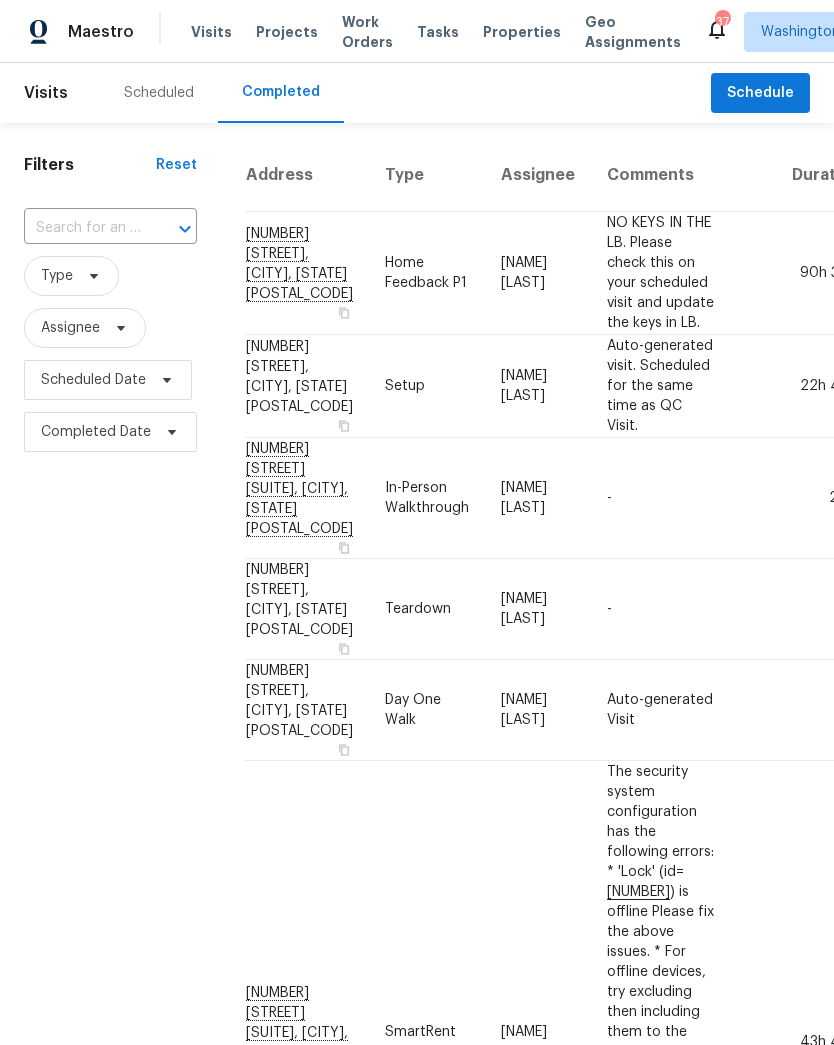 click on "Scheduled" at bounding box center (159, 93) 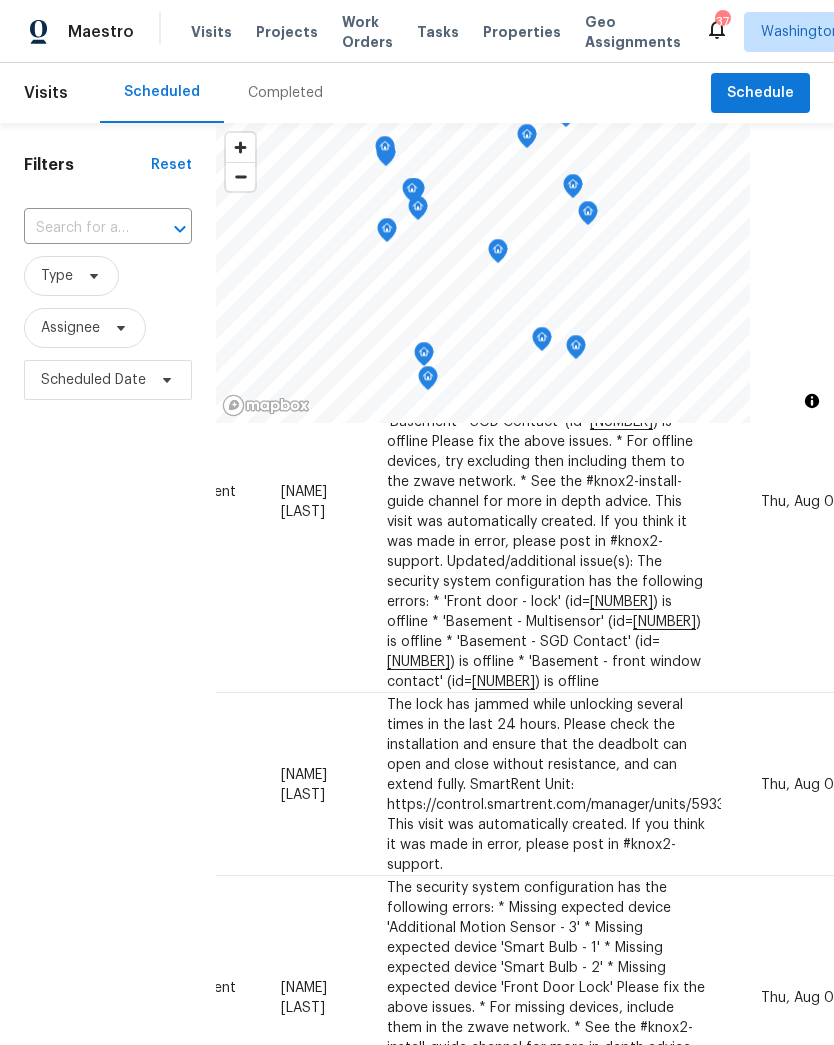 scroll, scrollTop: 1013, scrollLeft: 188, axis: both 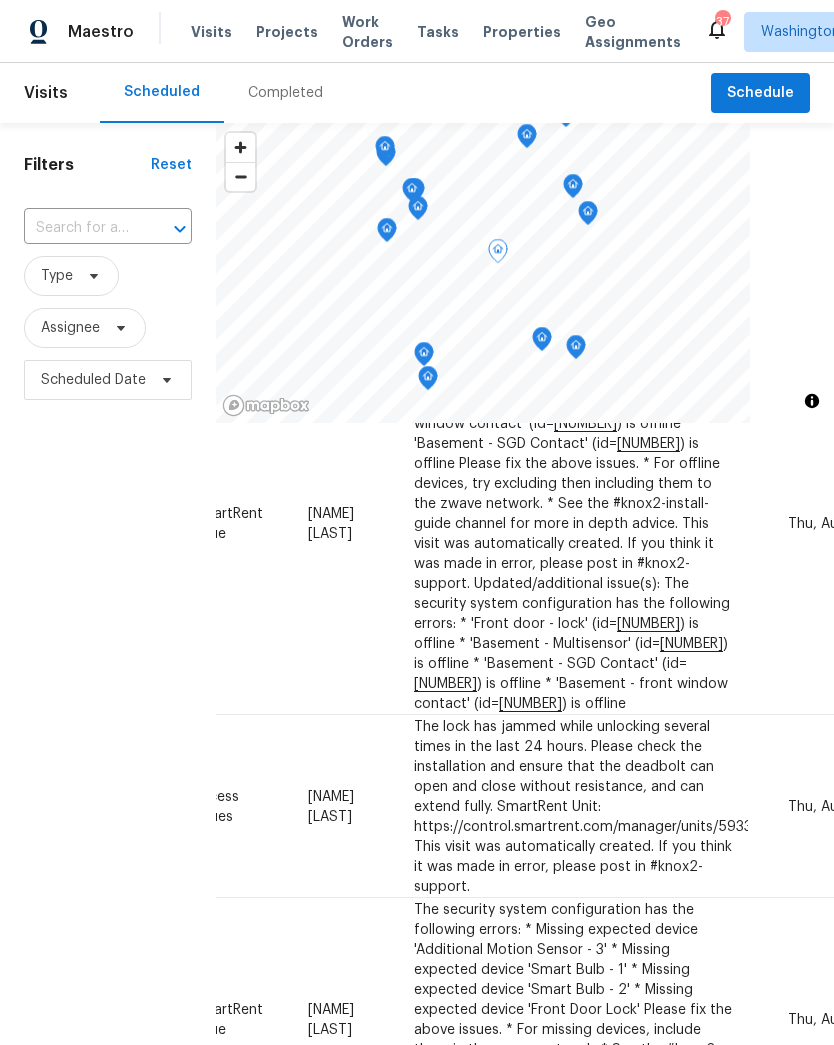 click 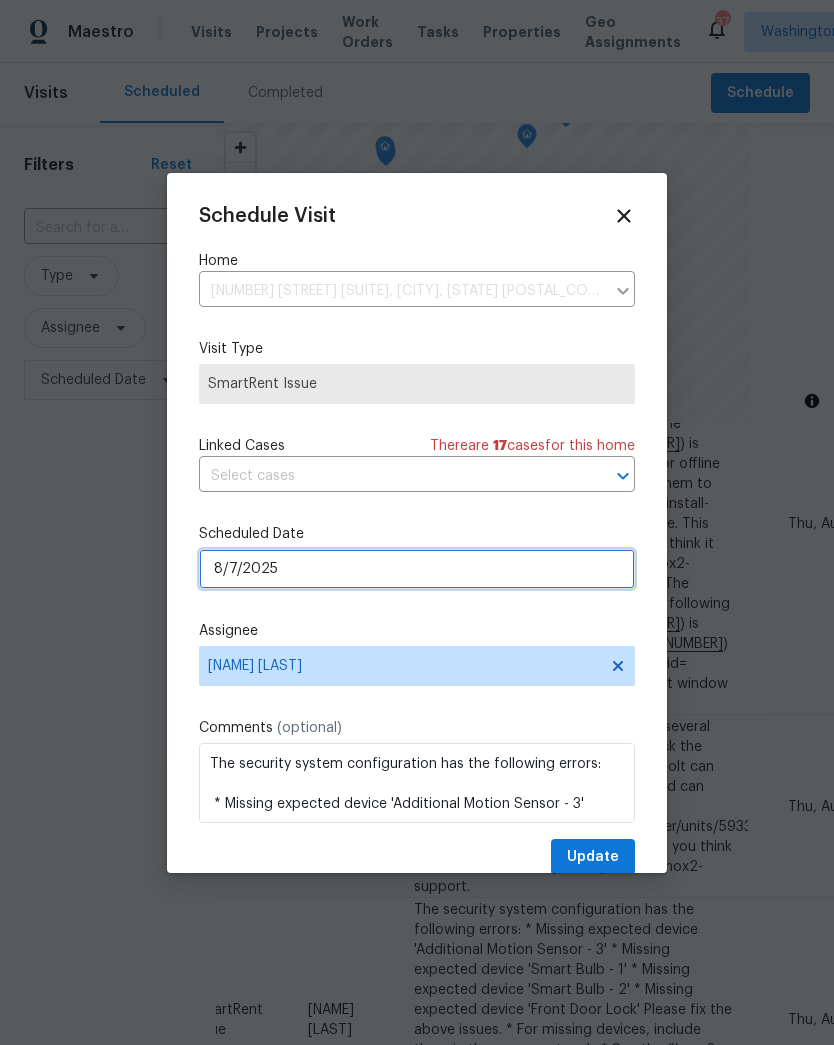 click on "8/7/2025" at bounding box center (417, 569) 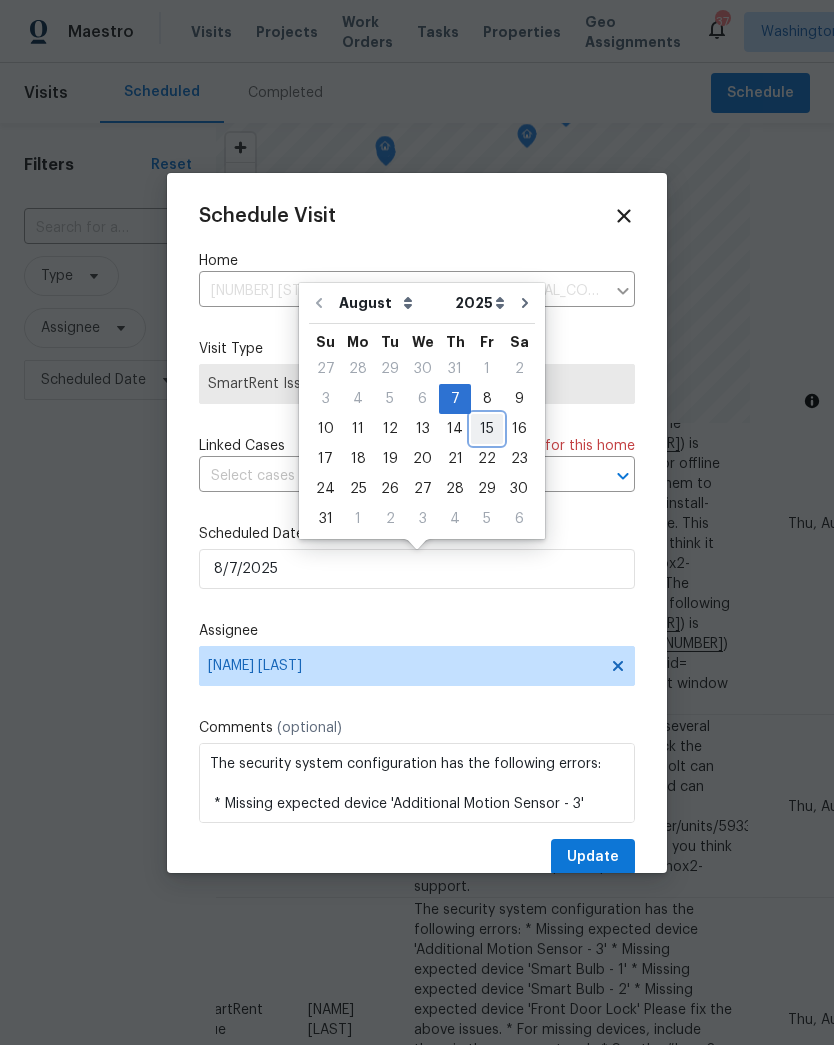 click on "15" at bounding box center [487, 429] 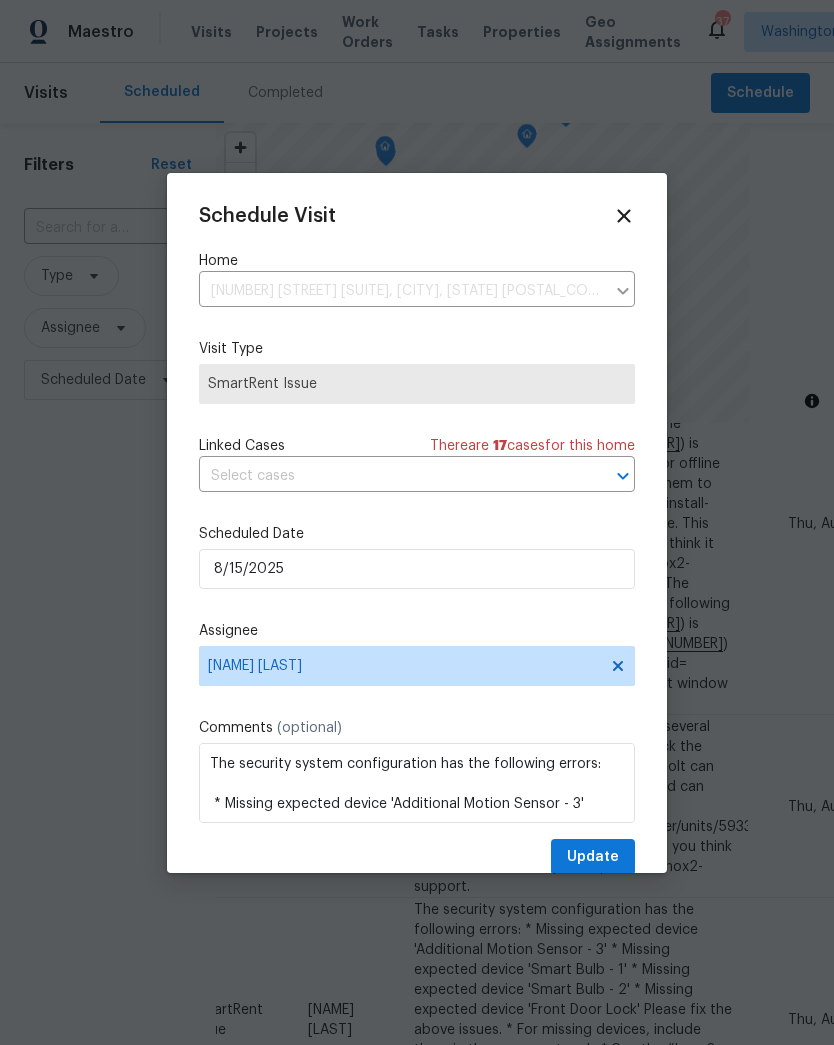 type on "8/15/2025" 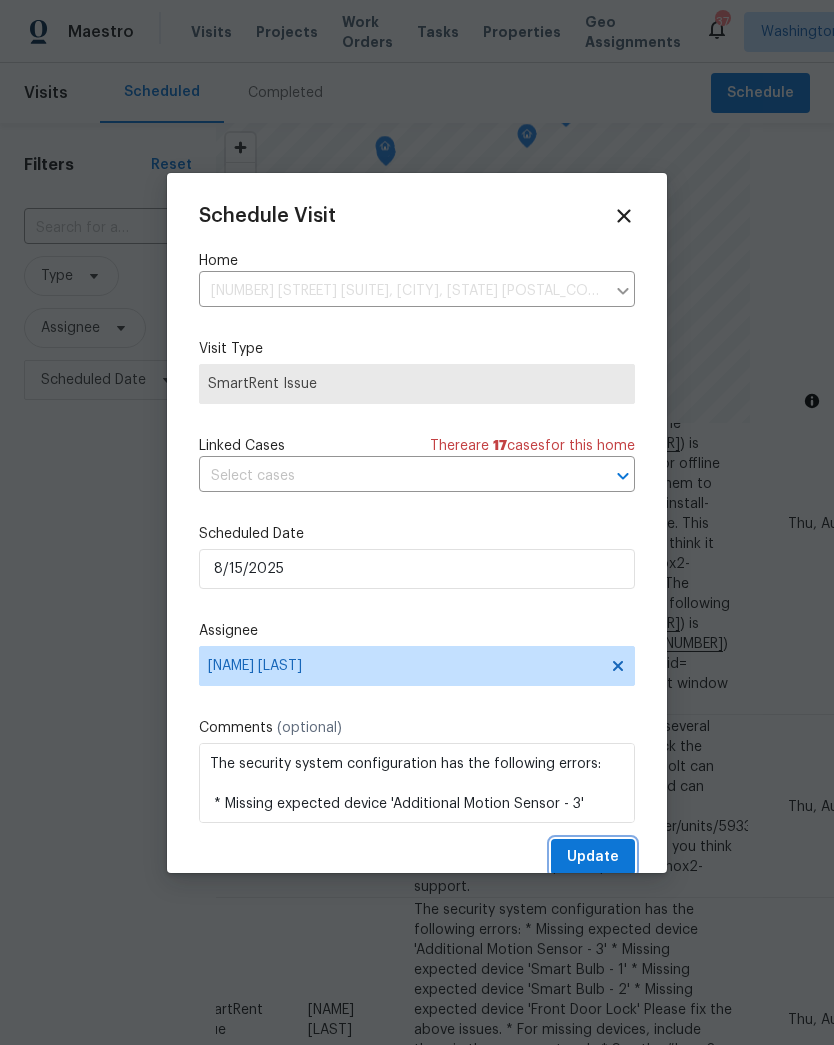 click on "Update" at bounding box center (593, 857) 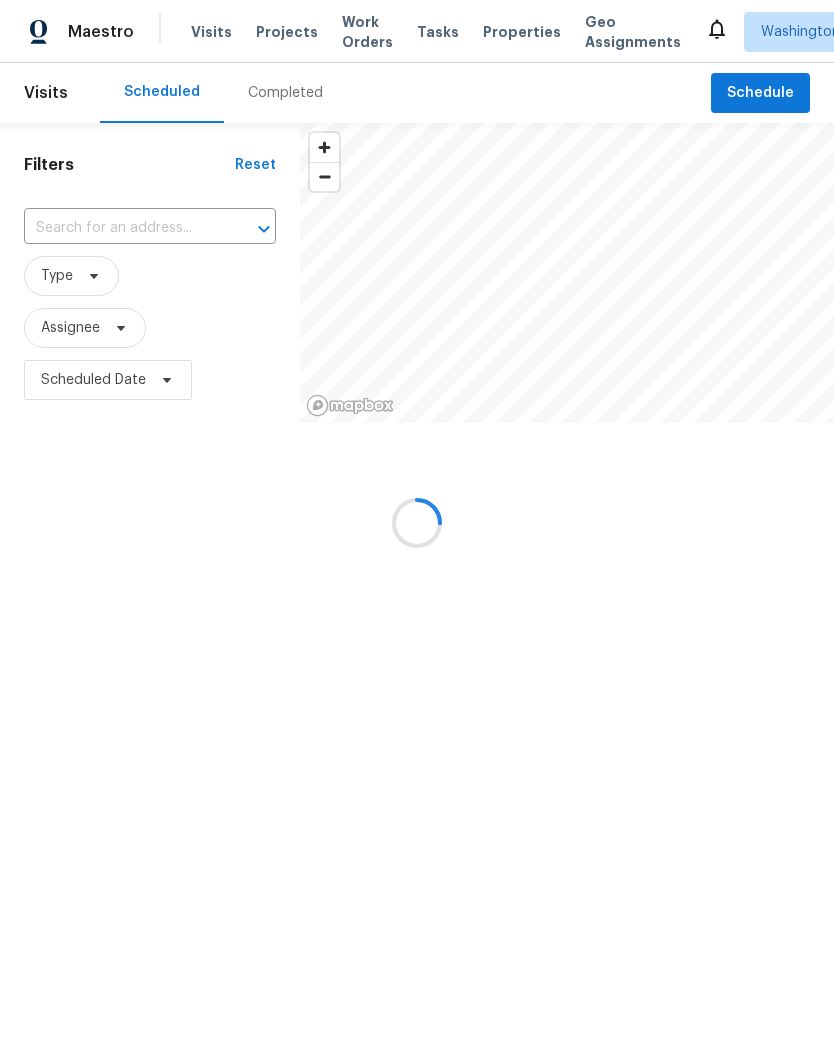 scroll, scrollTop: 0, scrollLeft: 0, axis: both 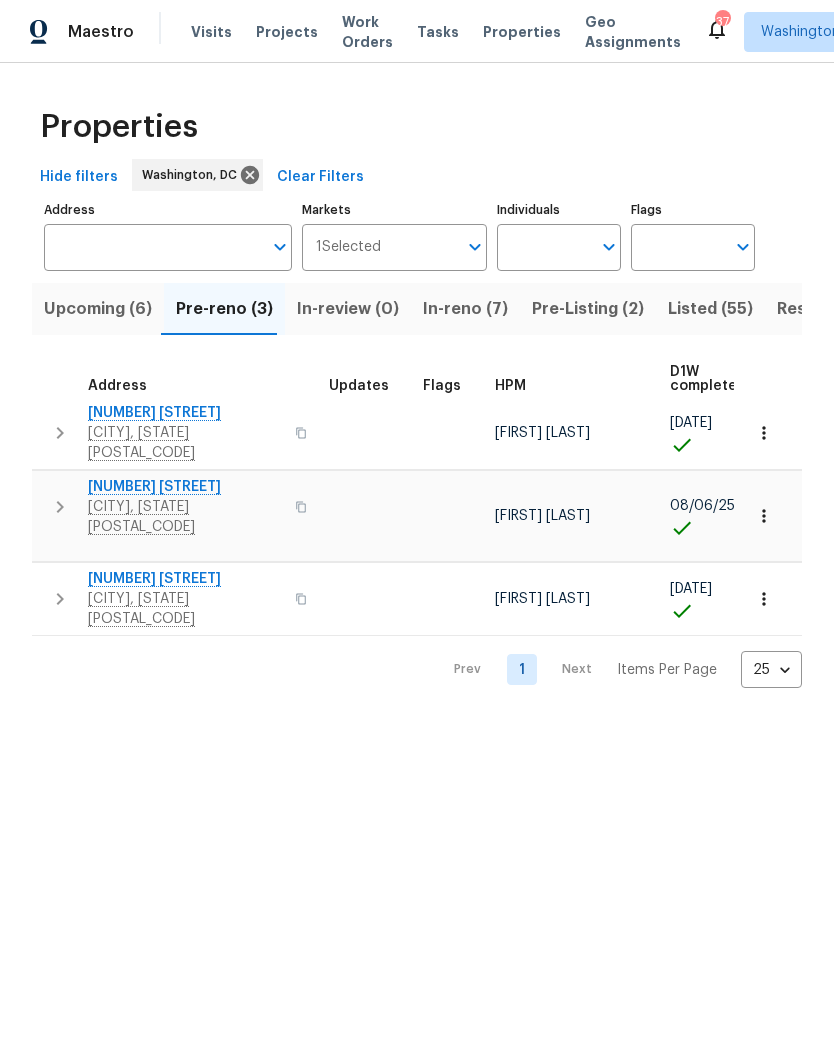 click on "[NUMBER] [STREET]" at bounding box center (185, 579) 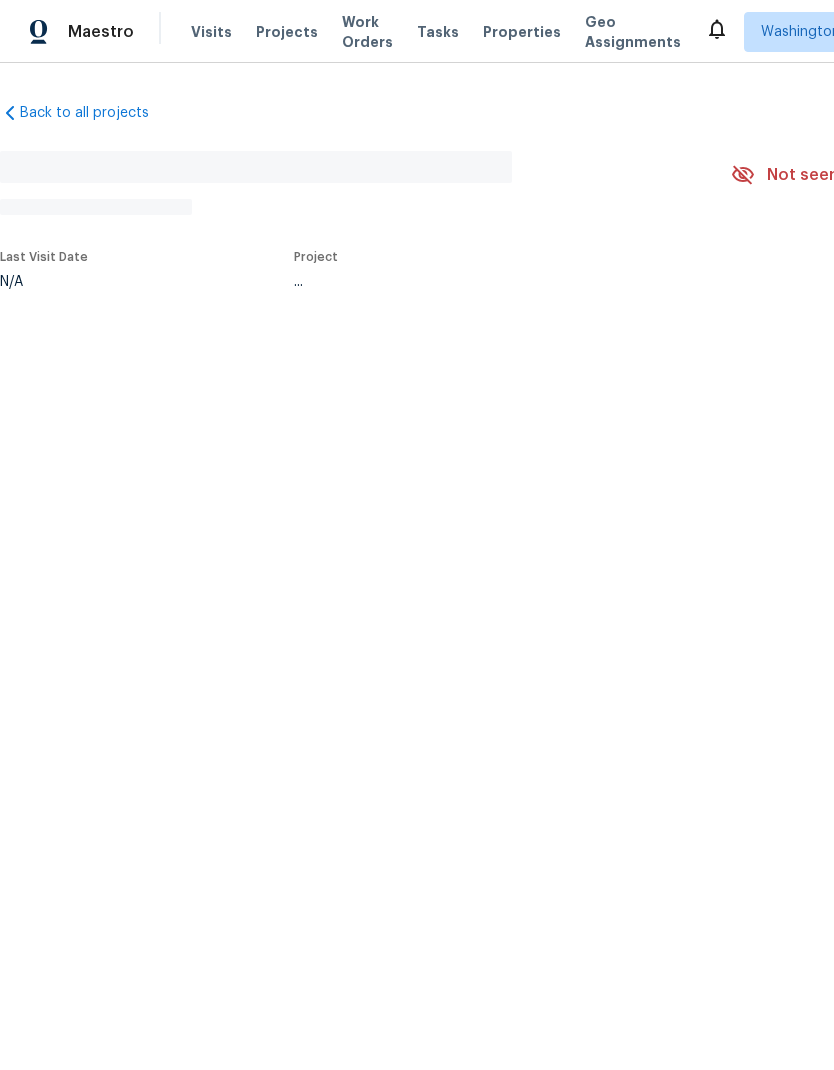 scroll, scrollTop: 0, scrollLeft: 0, axis: both 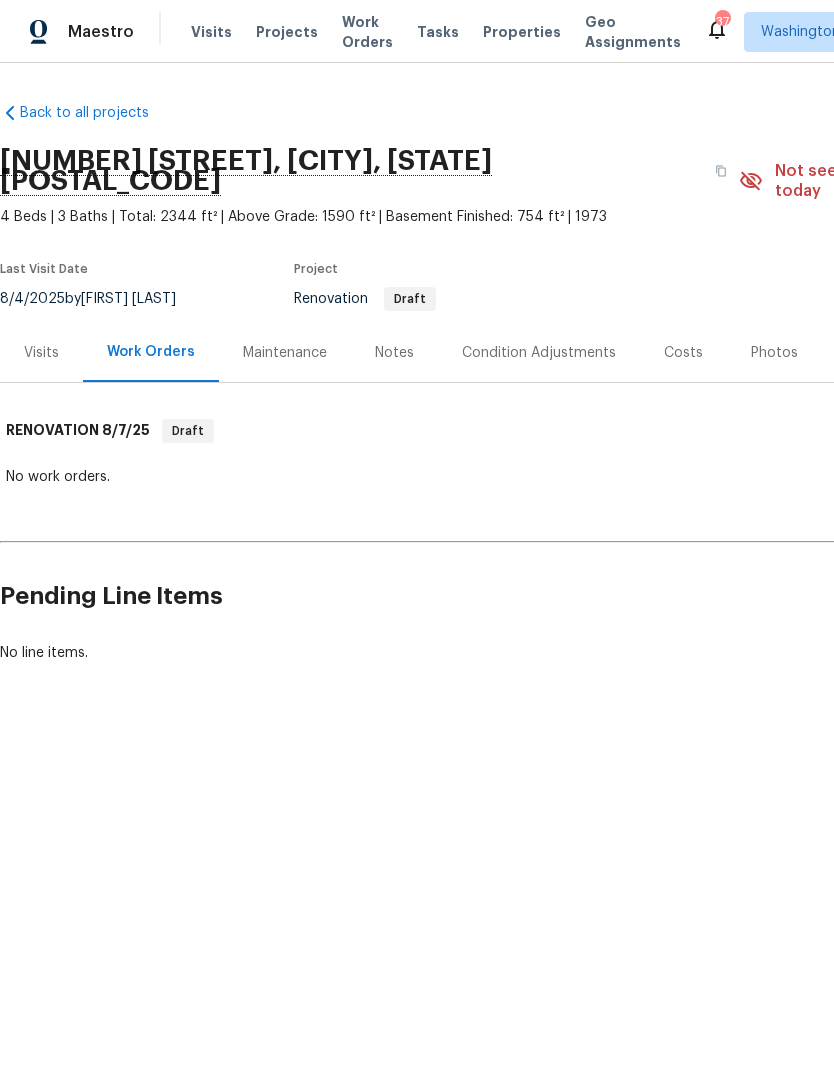 click on "Notes" at bounding box center [394, 352] 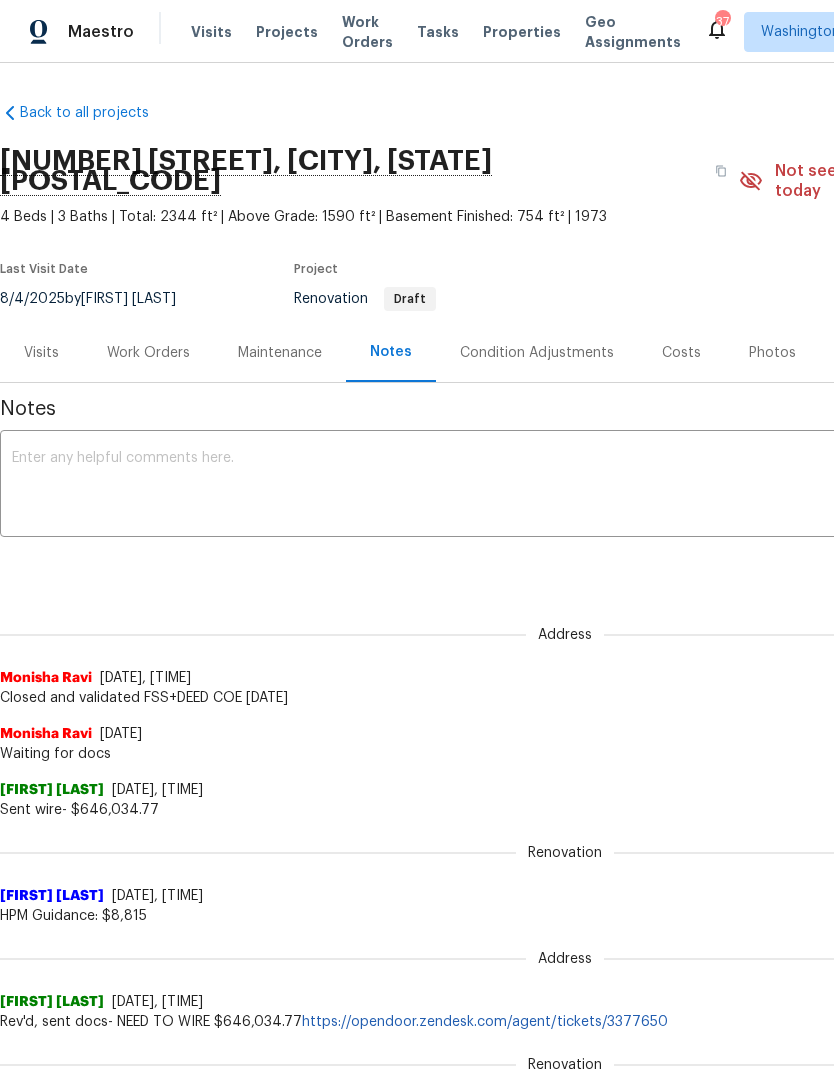 click on "Costs" at bounding box center [681, 352] 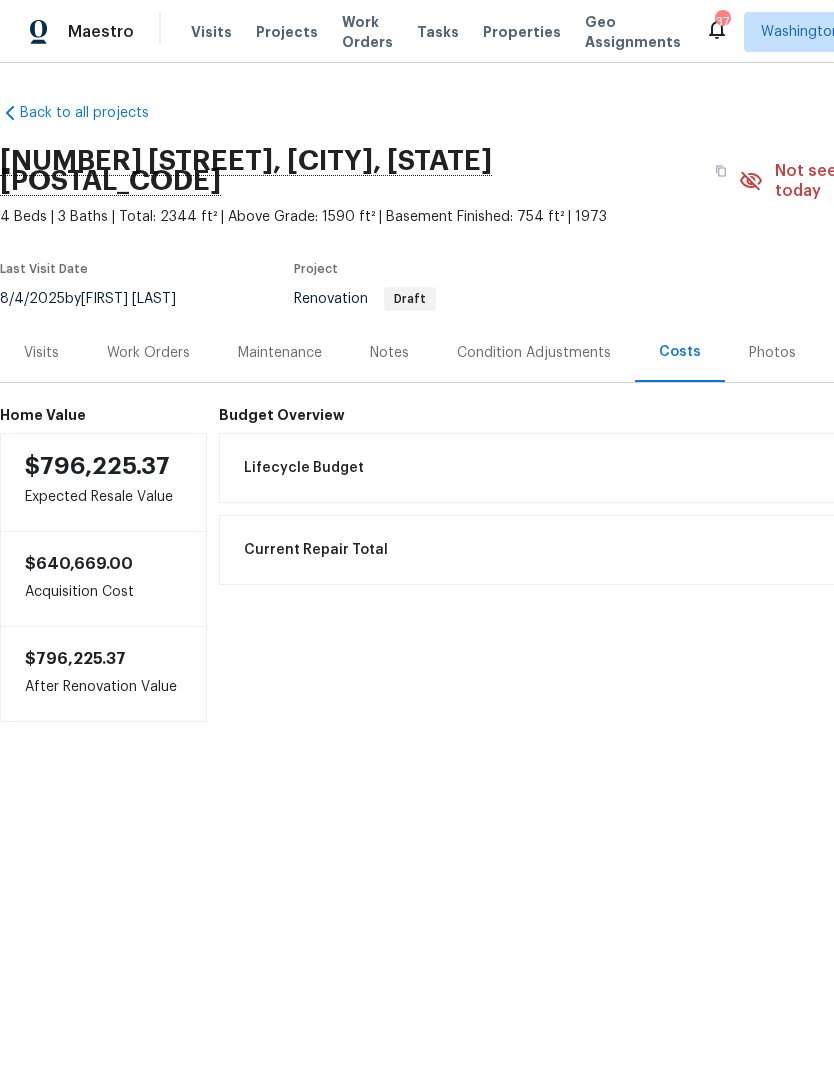 scroll, scrollTop: 0, scrollLeft: 0, axis: both 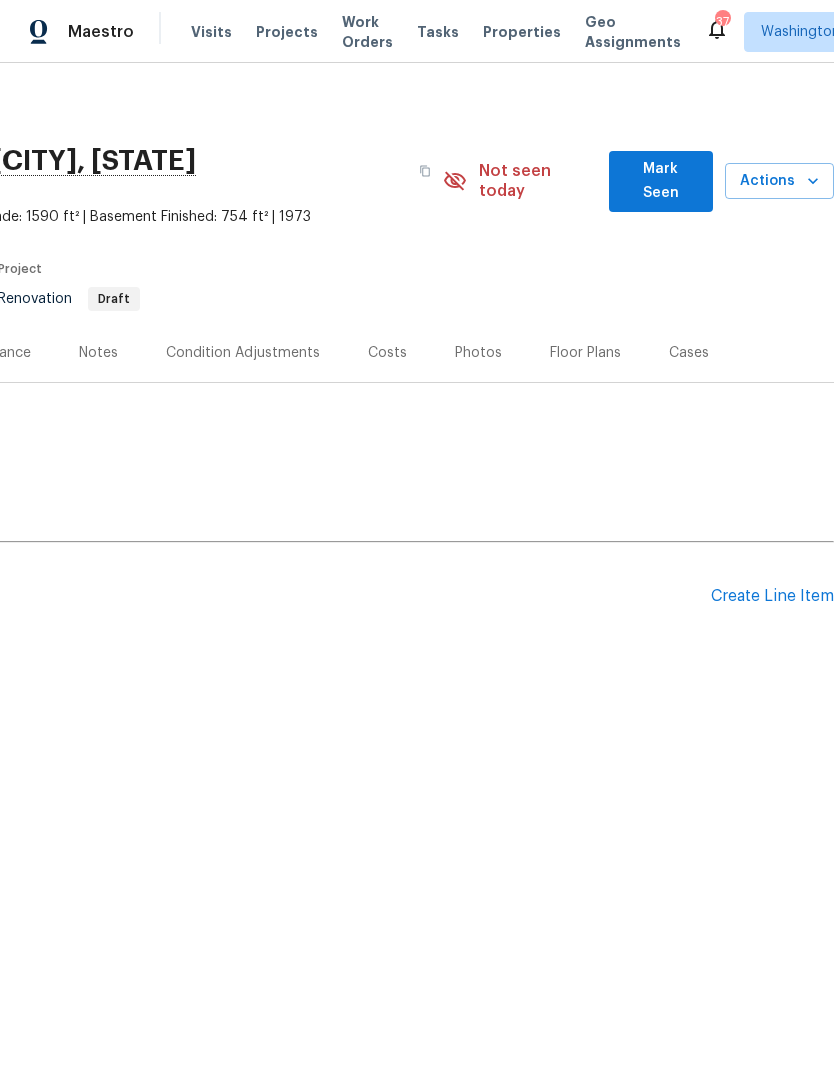 click on "Create Line Item" at bounding box center [772, 596] 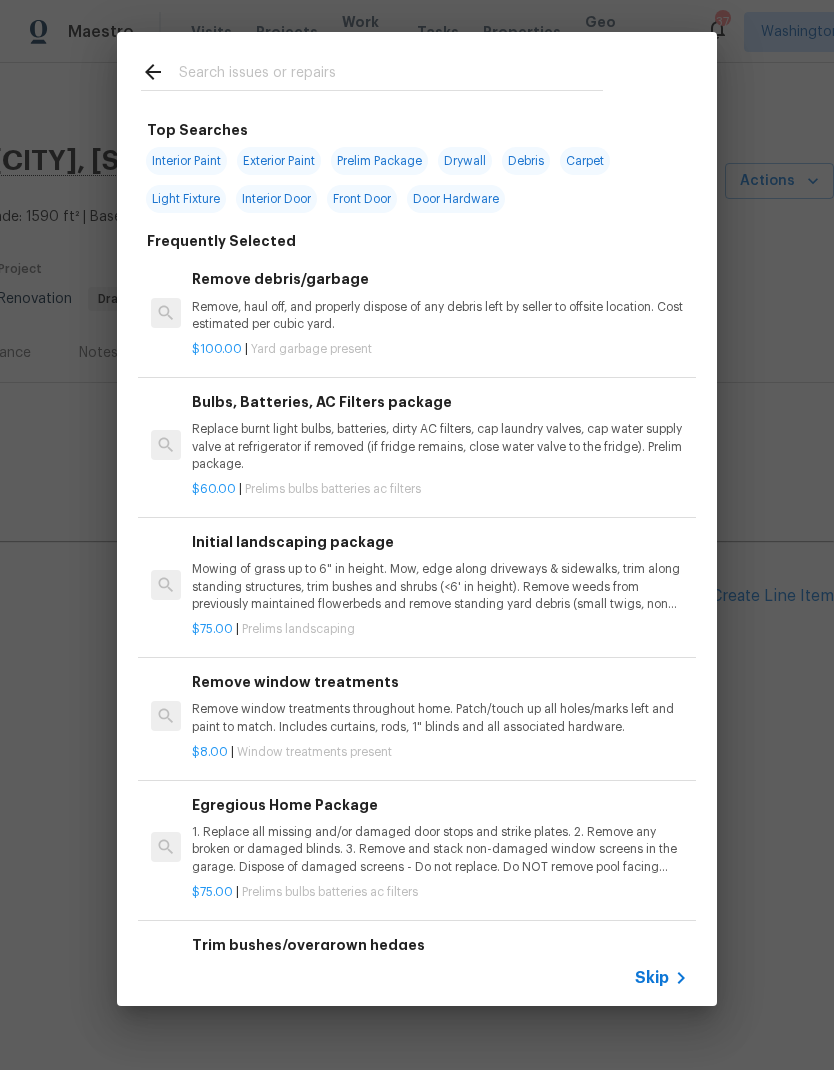 click on "Interior Paint" at bounding box center [186, 161] 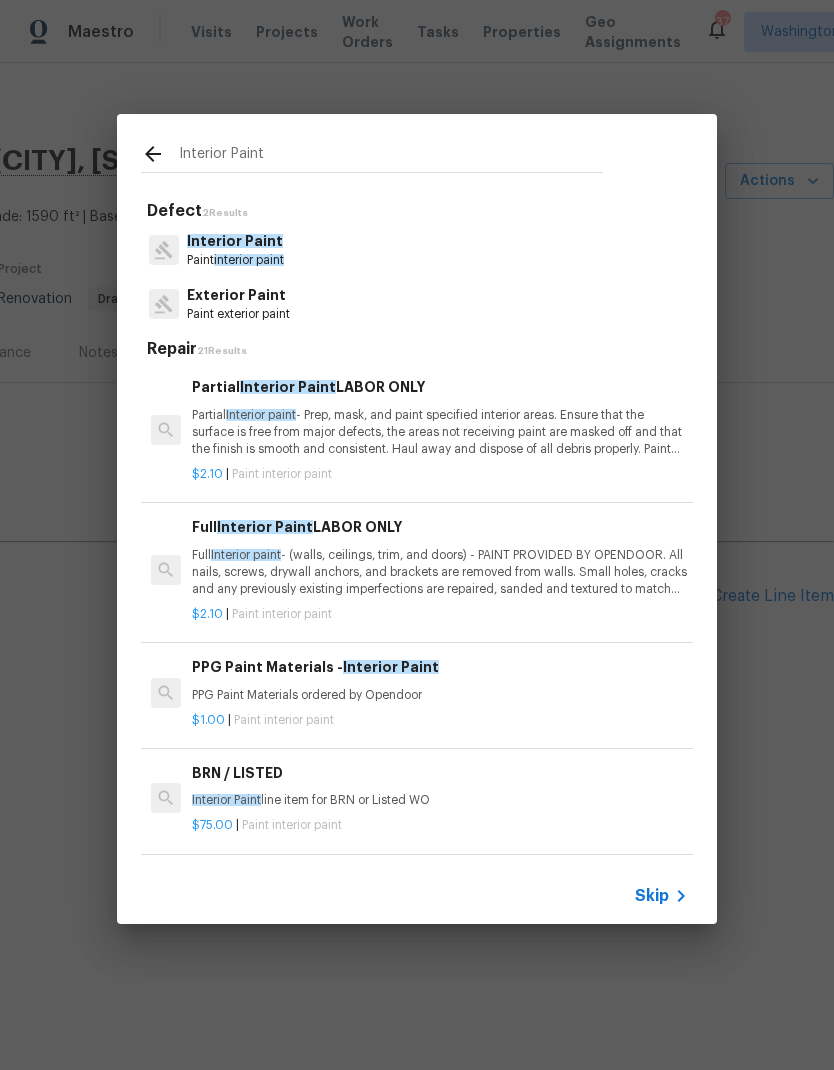click on "Partial  Interior paint  - Prep, mask, and paint specified interior areas. Ensure that the surface is free from major defects, the areas not receiving paint are masked off and that the finish is smooth and consistent. Haul away and dispose of all debris properly. Paint will be delivered onsite, Purchased by Opendoor." at bounding box center (440, 432) 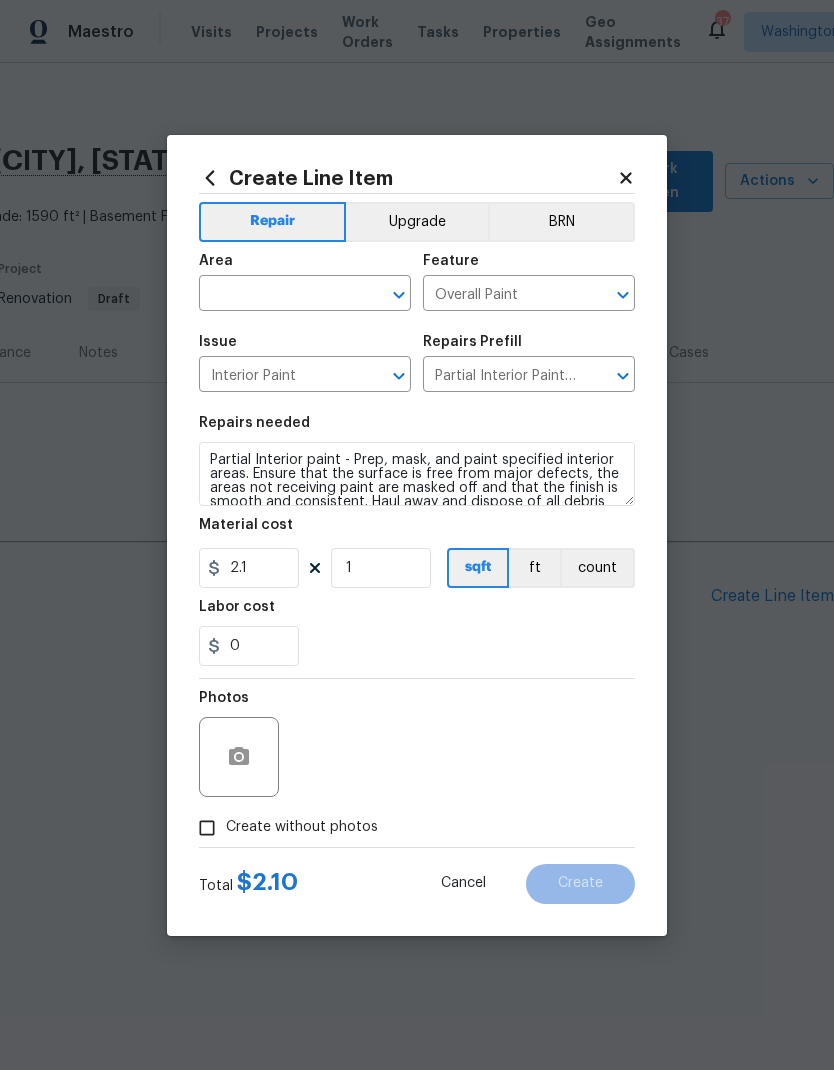 click 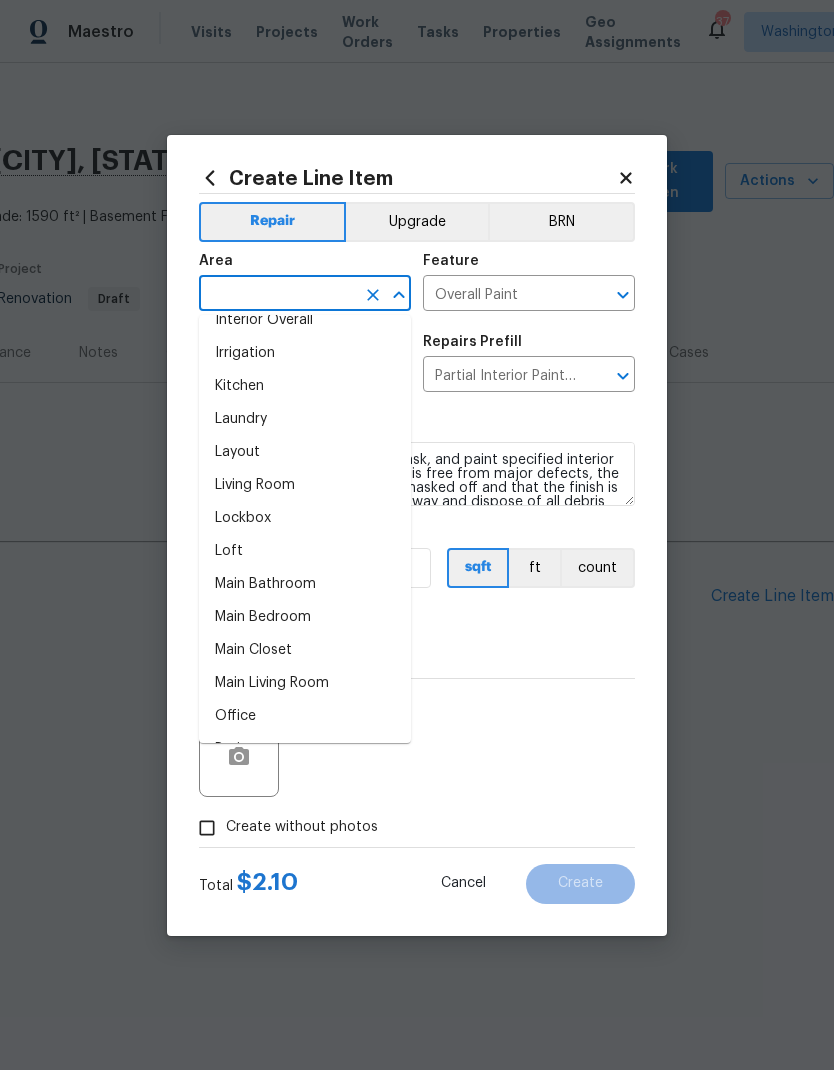scroll, scrollTop: 877, scrollLeft: 0, axis: vertical 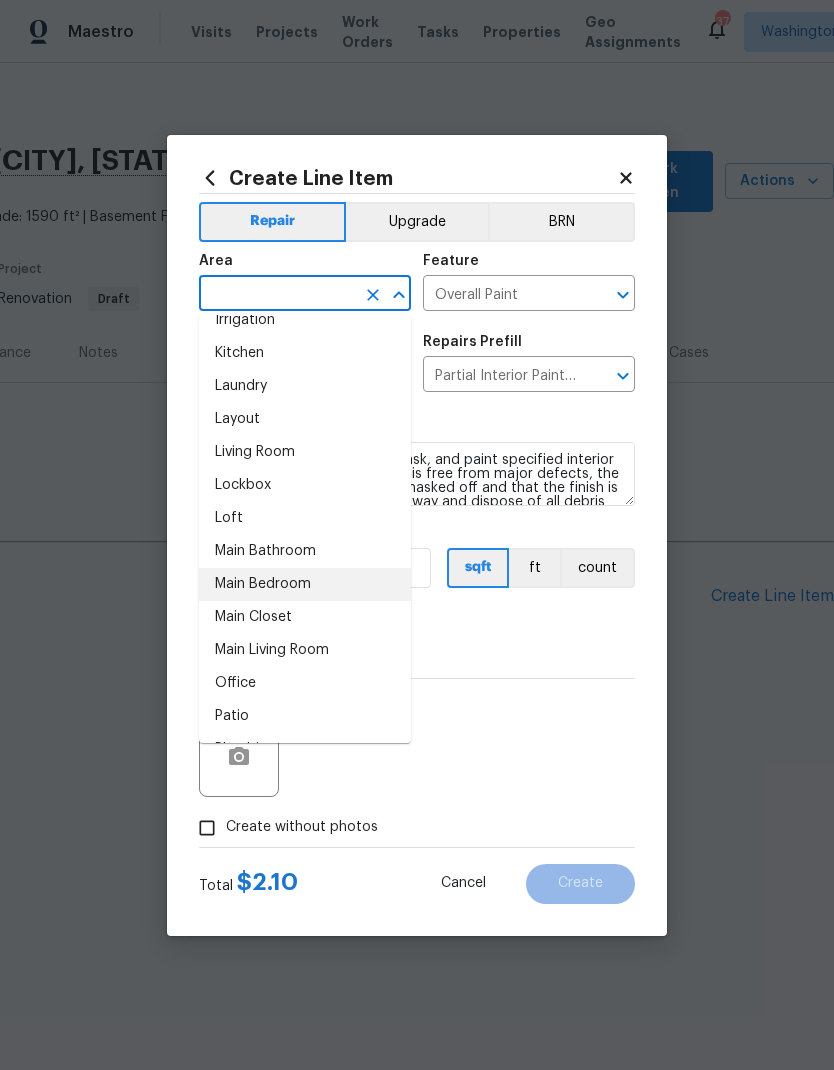 click on "Main Bedroom" at bounding box center (305, 584) 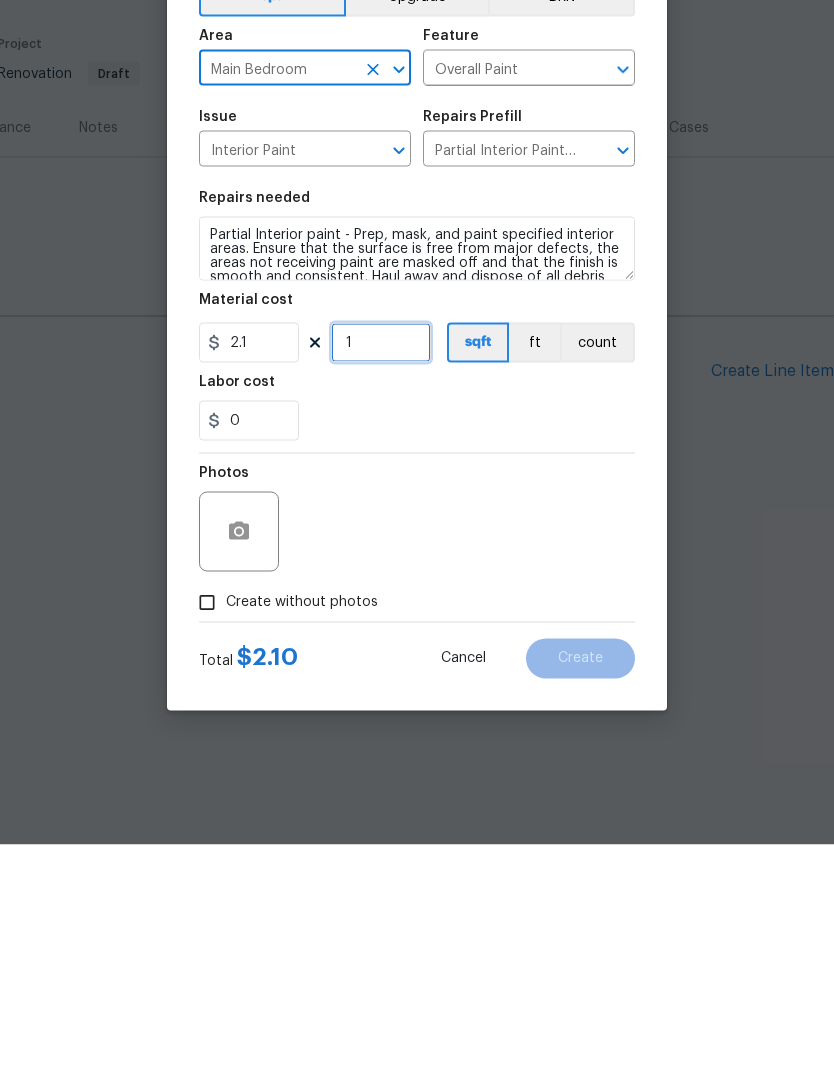 click on "1" at bounding box center (381, 568) 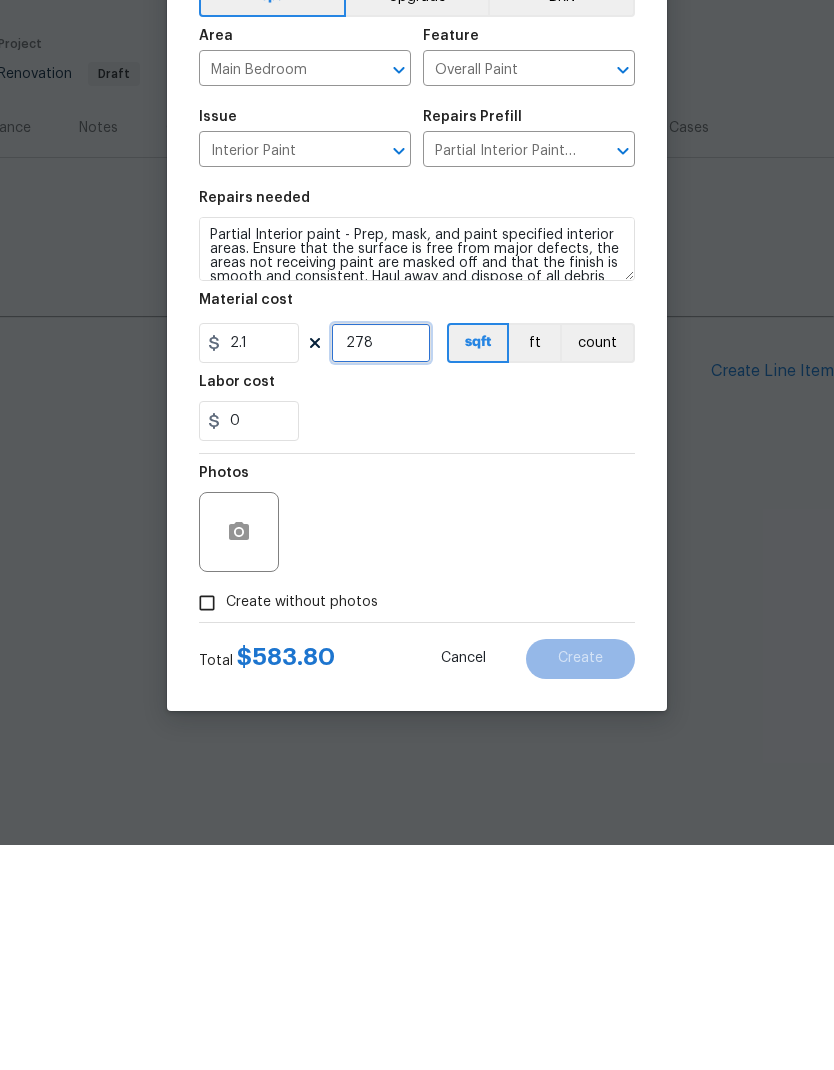 type on "278" 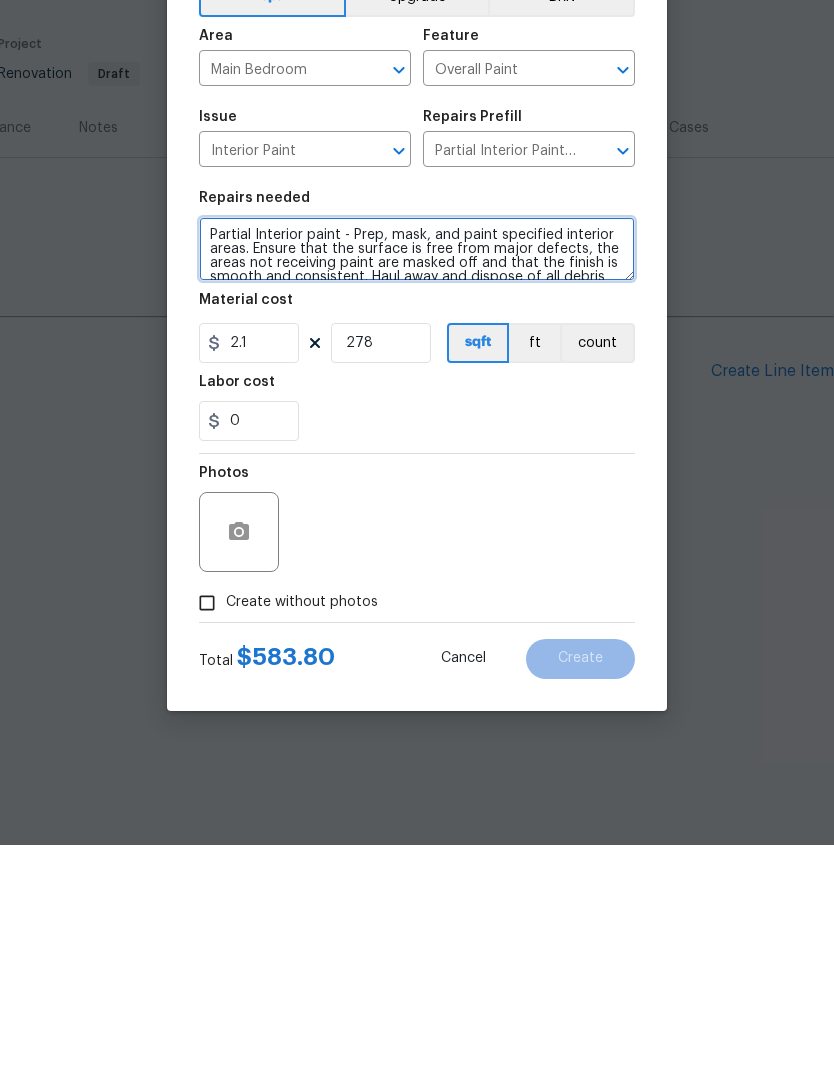click on "Partial Interior paint - Prep, mask, and paint specified interior areas. Ensure that the surface is free from major defects, the areas not receiving paint are masked off and that the finish is smooth and consistent. Haul away and dispose of all debris properly. Paint will be delivered onsite, Purchased by Opendoor." at bounding box center [417, 474] 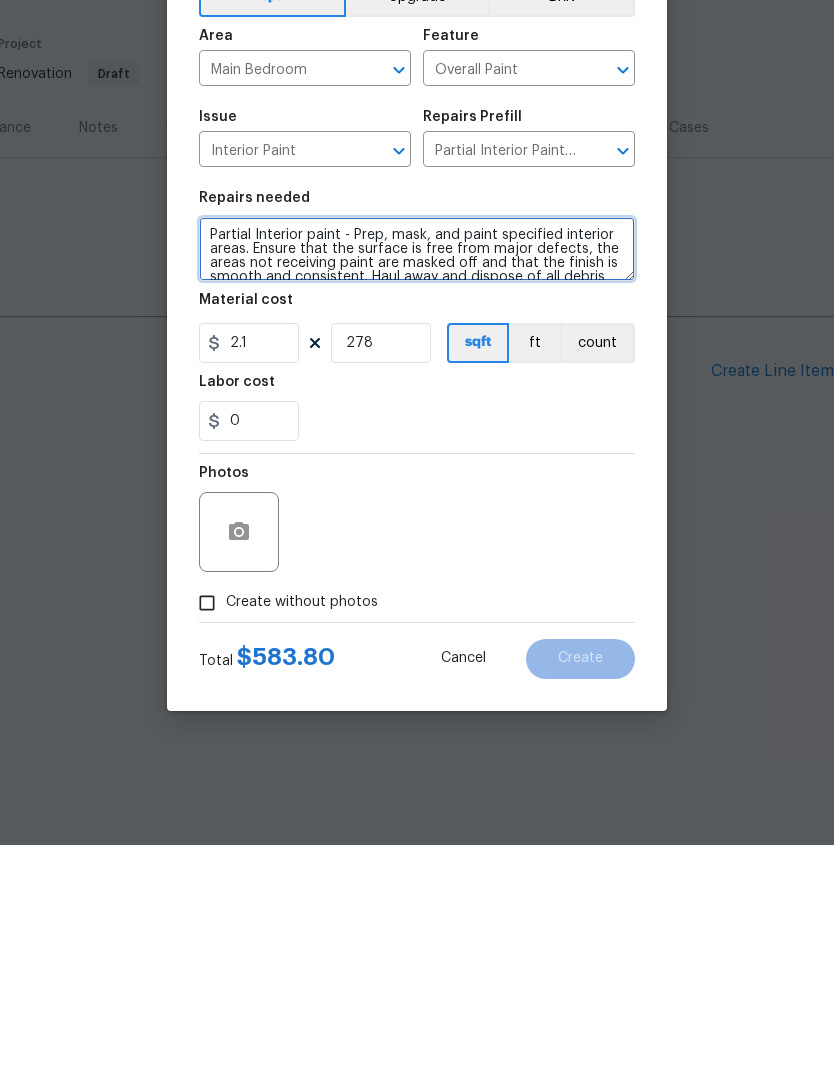 click on "Partial Interior paint - Prep, mask, and paint specified interior areas. Ensure that the surface is free from major defects, the areas not receiving paint are masked off and that the finish is smooth and consistent. Haul away and dispose of all debris properly. Paint will be delivered onsite, Purchased by Opendoor." at bounding box center [417, 474] 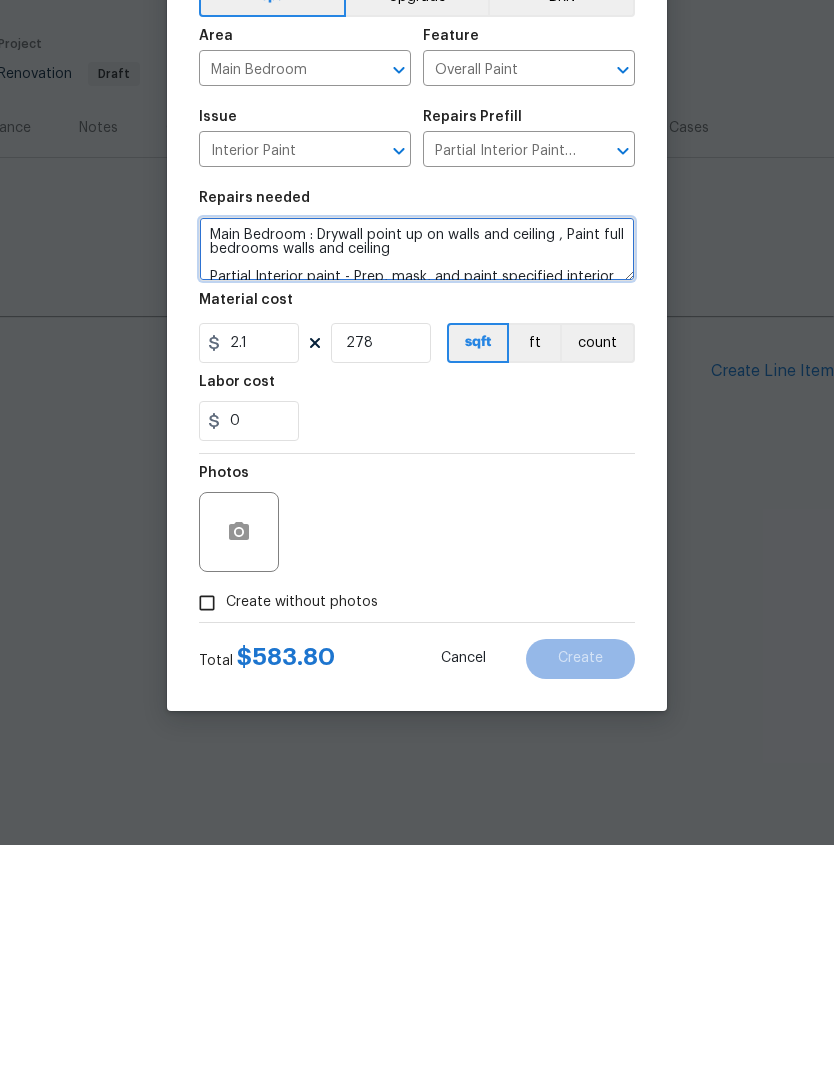 type on "Main Bedroom : Drywall point up on walls and ceiling , Paint full bedrooms walls and ceiling
Partial Interior paint - Prep, mask, and paint specified interior areas. Ensure that the surface is free from major defects, the areas not receiving paint are masked off and that the finish is smooth and consistent. Haul away and dispose of all debris properly. Paint will be delivered onsite, Purchased by Opendoor." 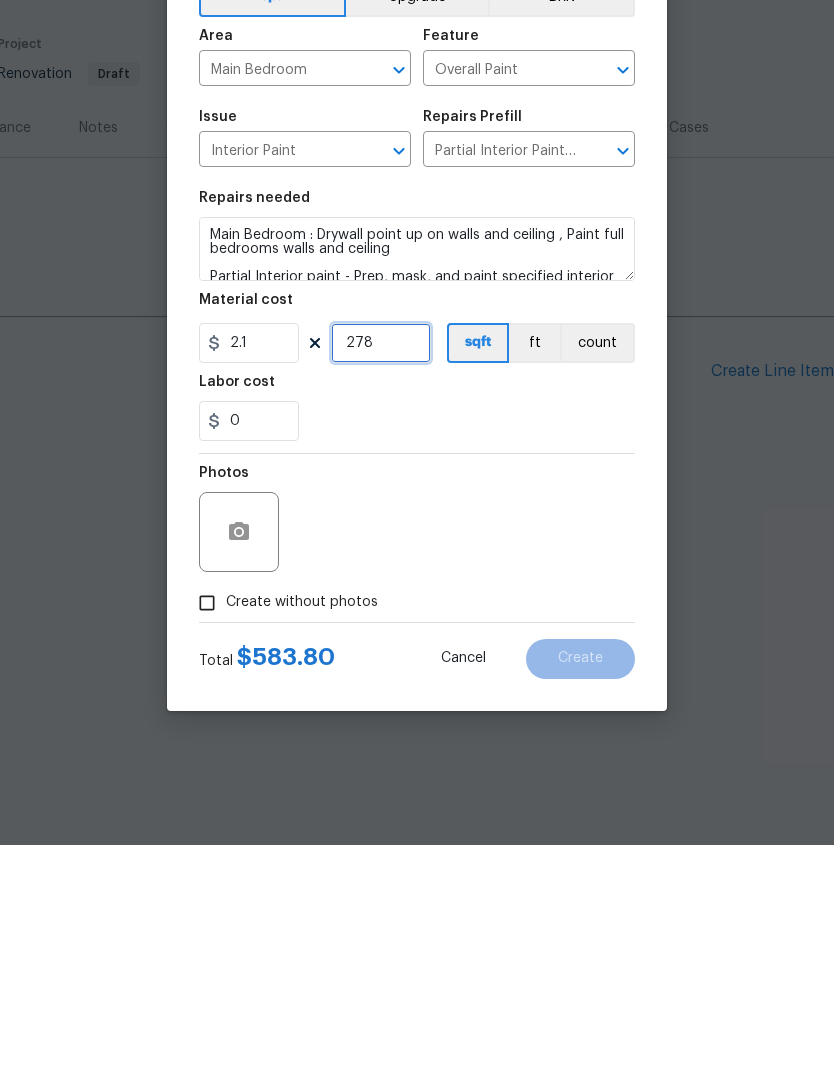 click on "278" at bounding box center (381, 568) 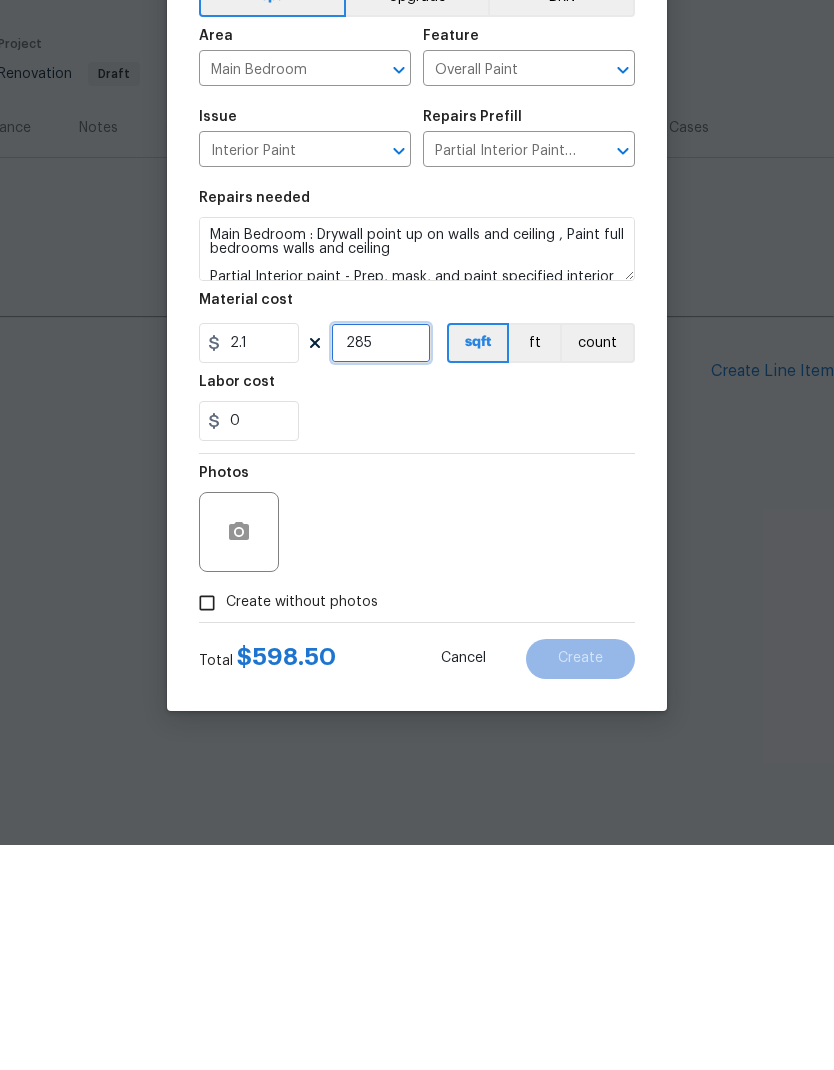 type on "285" 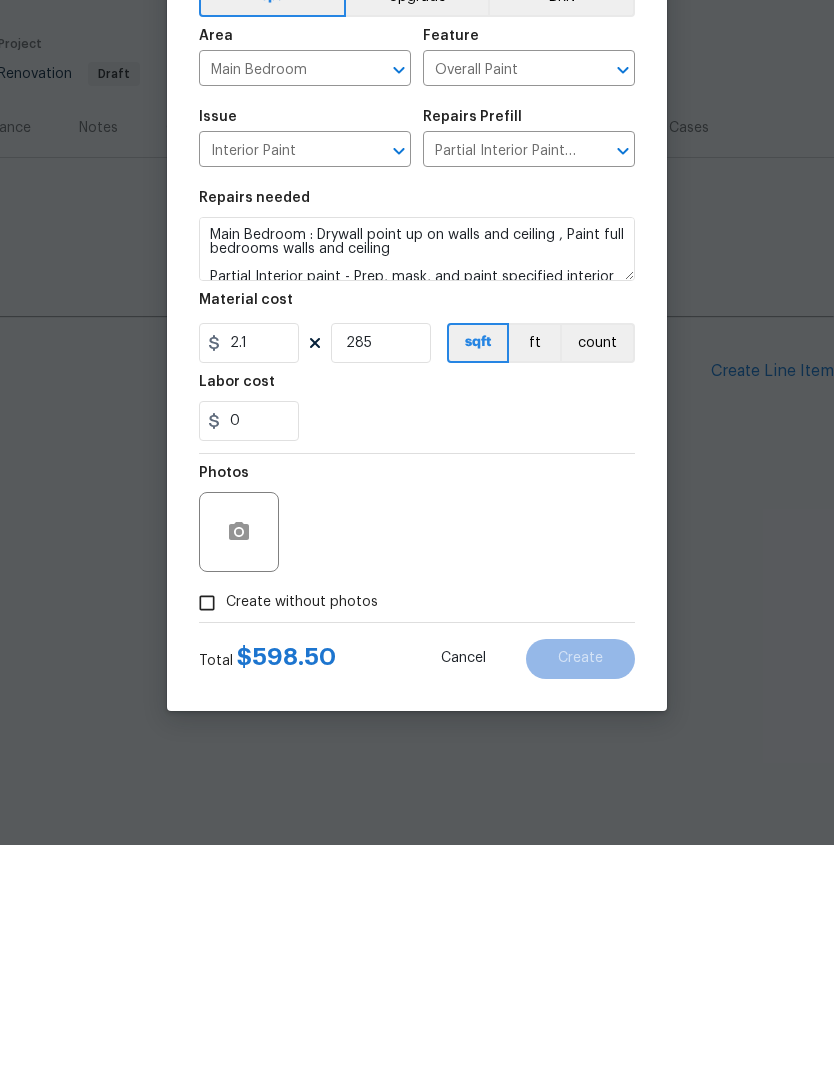 click on "0" at bounding box center [417, 646] 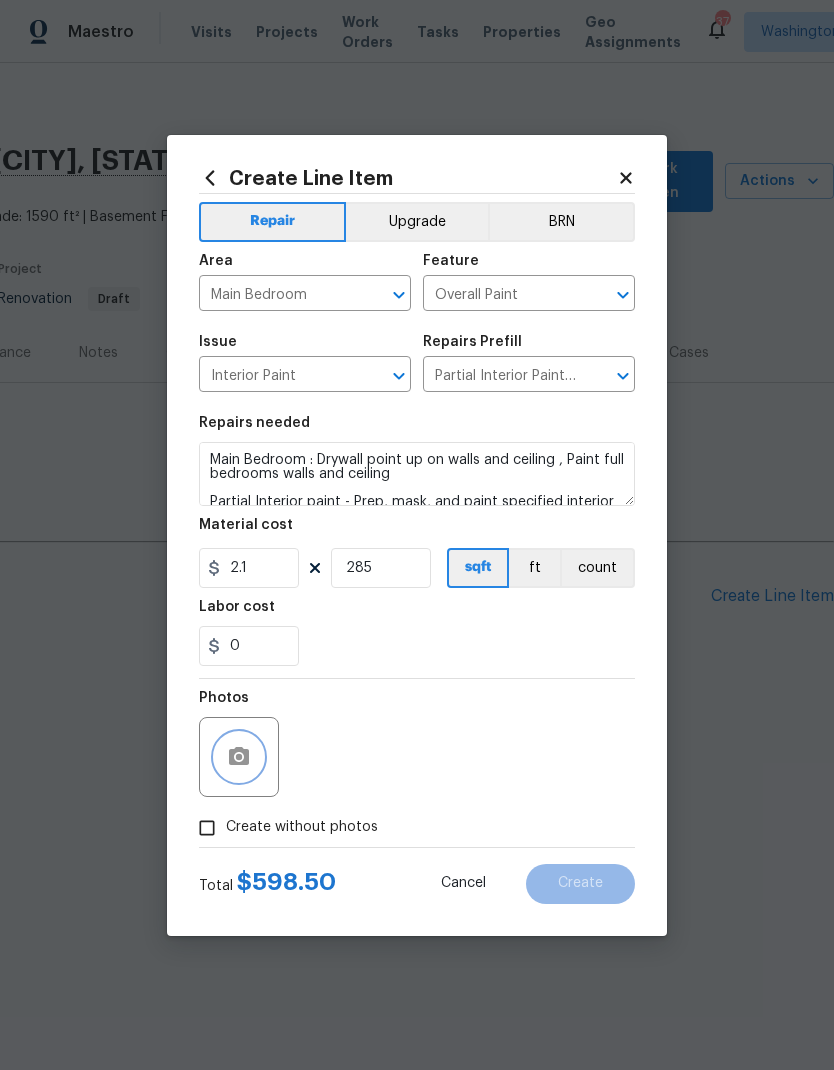 click 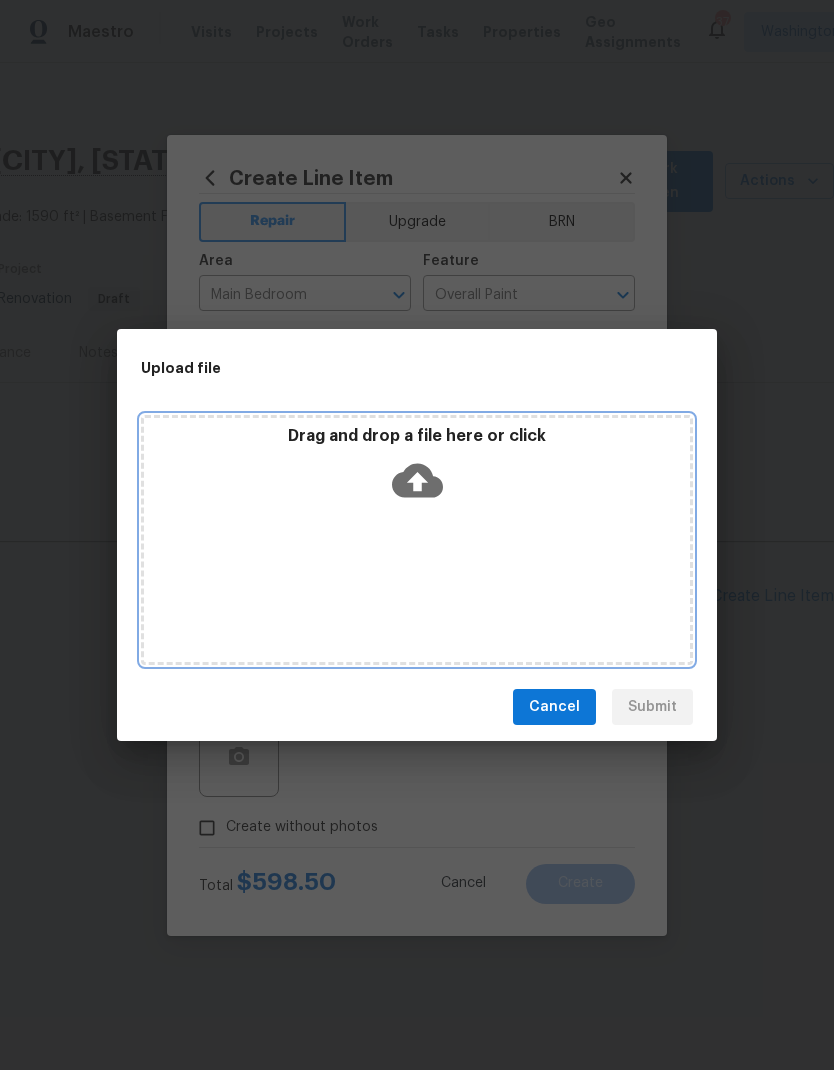 click 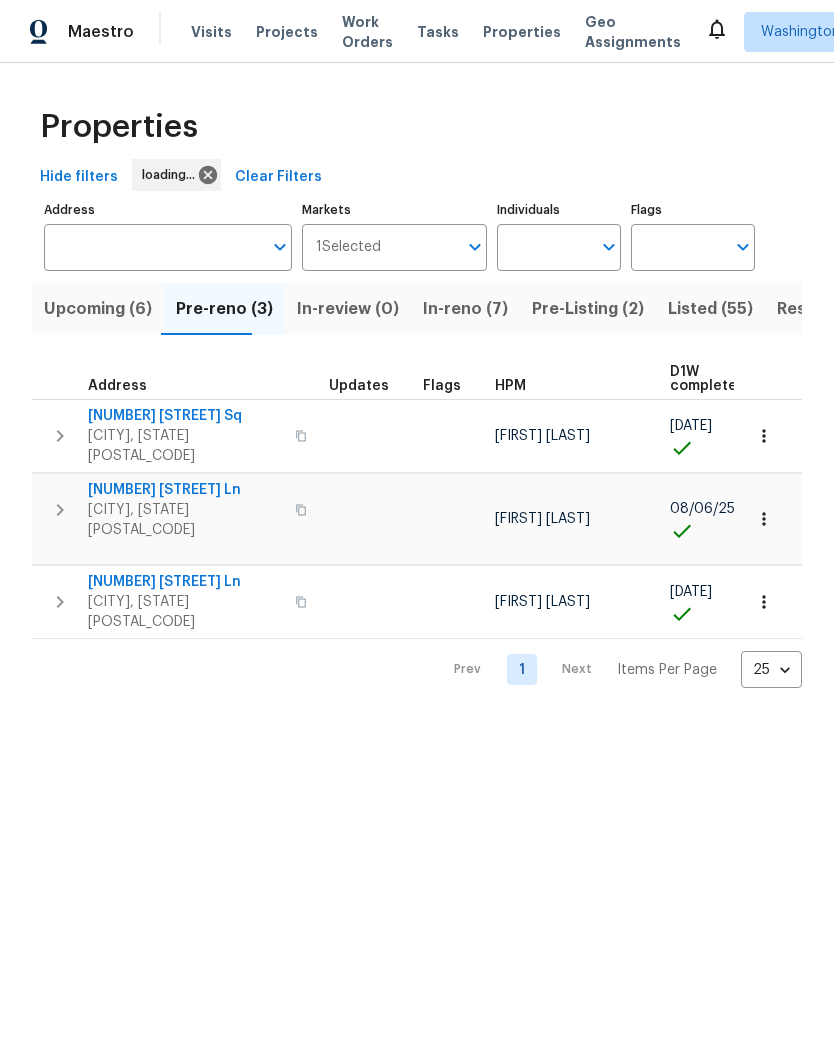 scroll, scrollTop: 0, scrollLeft: 0, axis: both 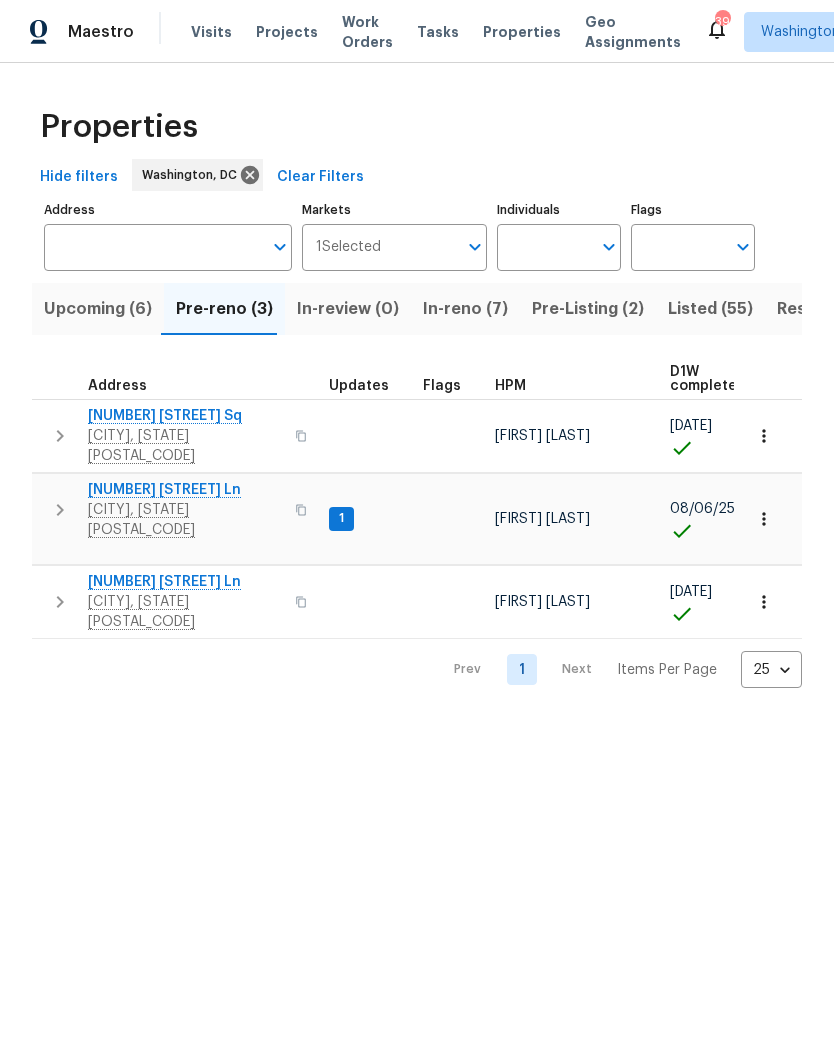 click on "[NUMBER] [STREET]" at bounding box center [185, 490] 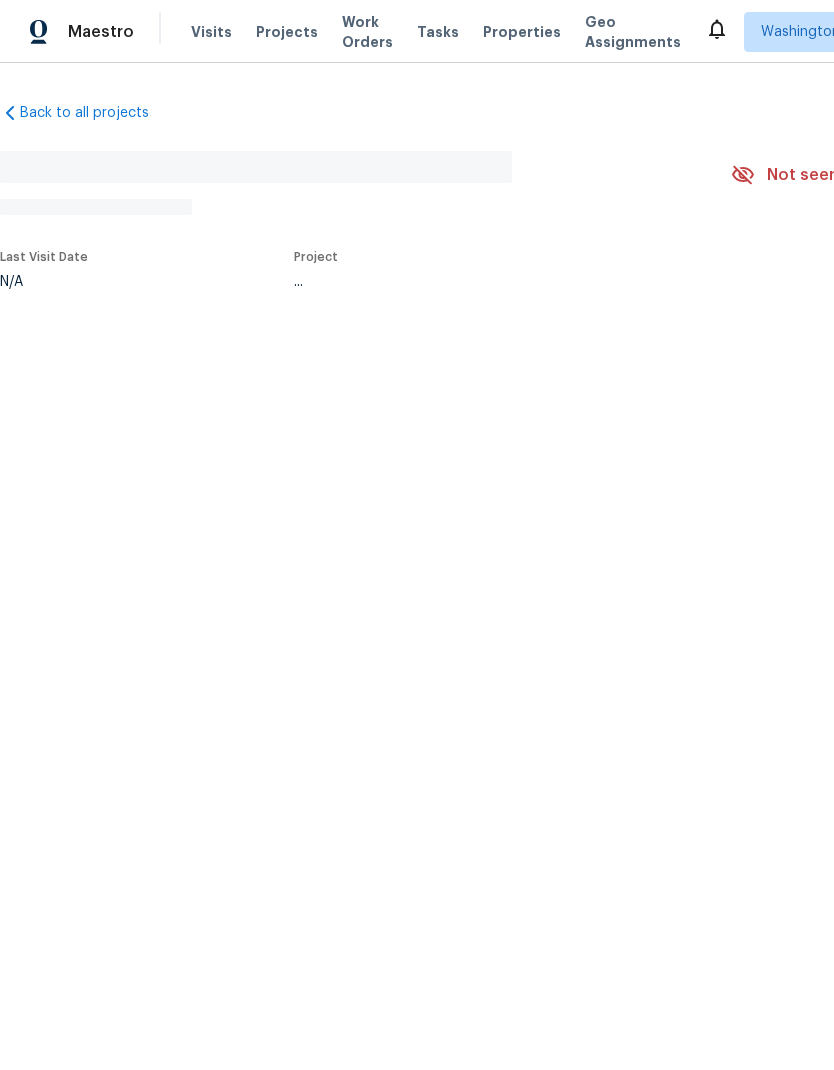 scroll, scrollTop: 0, scrollLeft: 0, axis: both 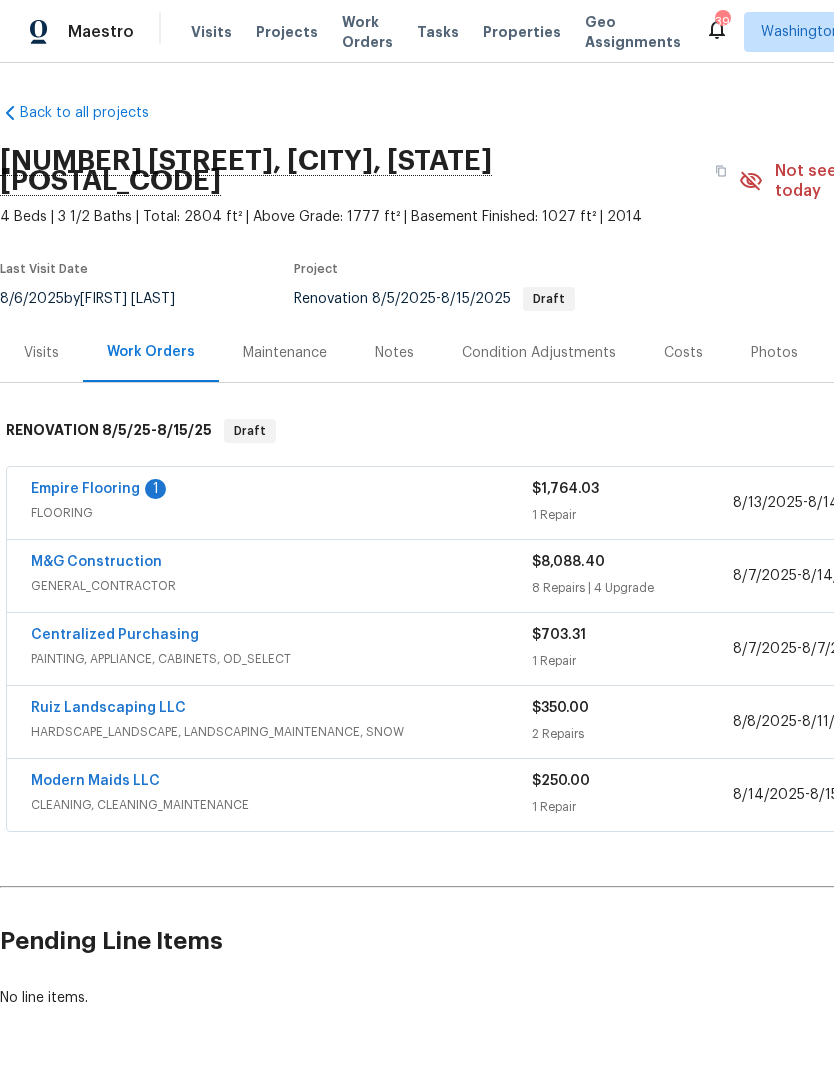 click on "Empire Flooring" at bounding box center (85, 489) 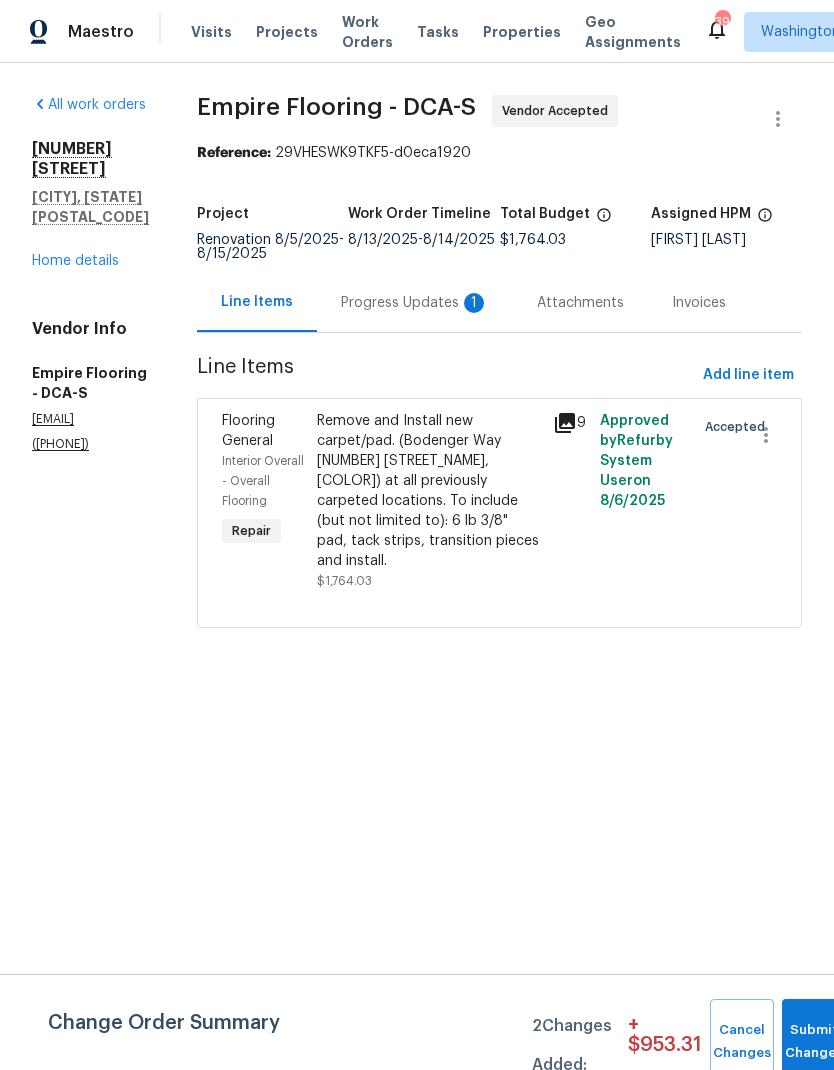 click on "Progress Updates 1" at bounding box center (415, 303) 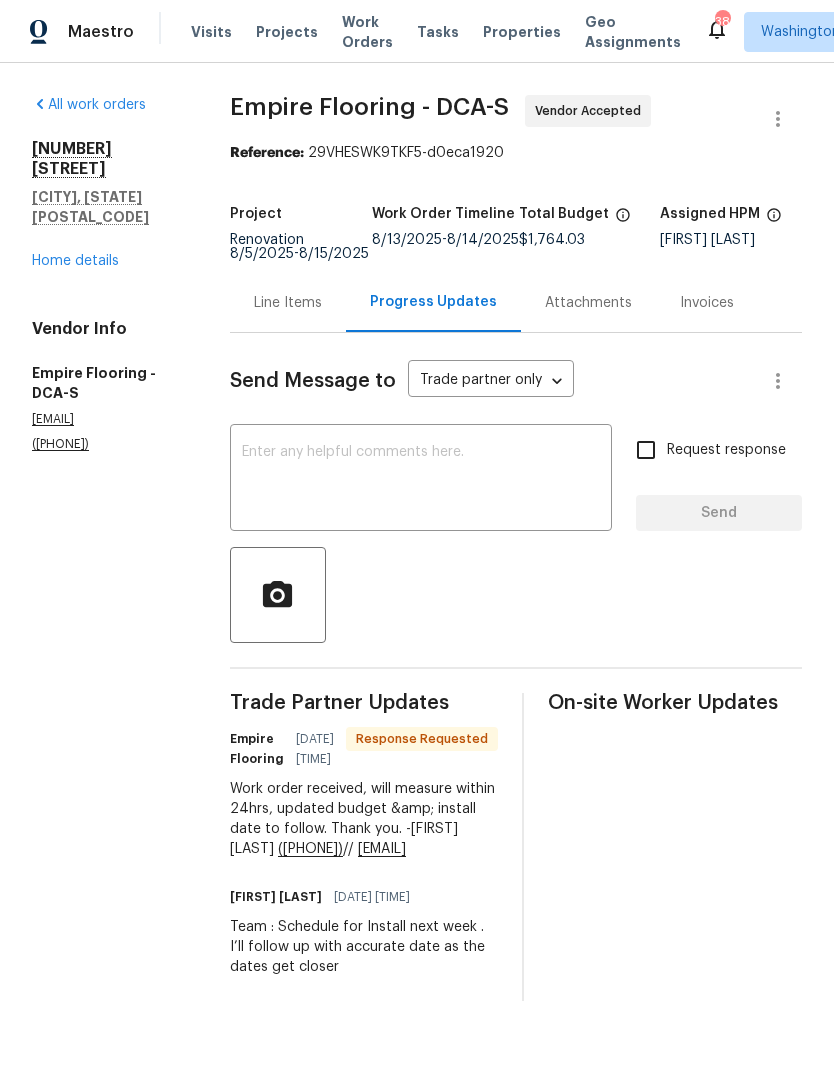 scroll, scrollTop: 18, scrollLeft: 0, axis: vertical 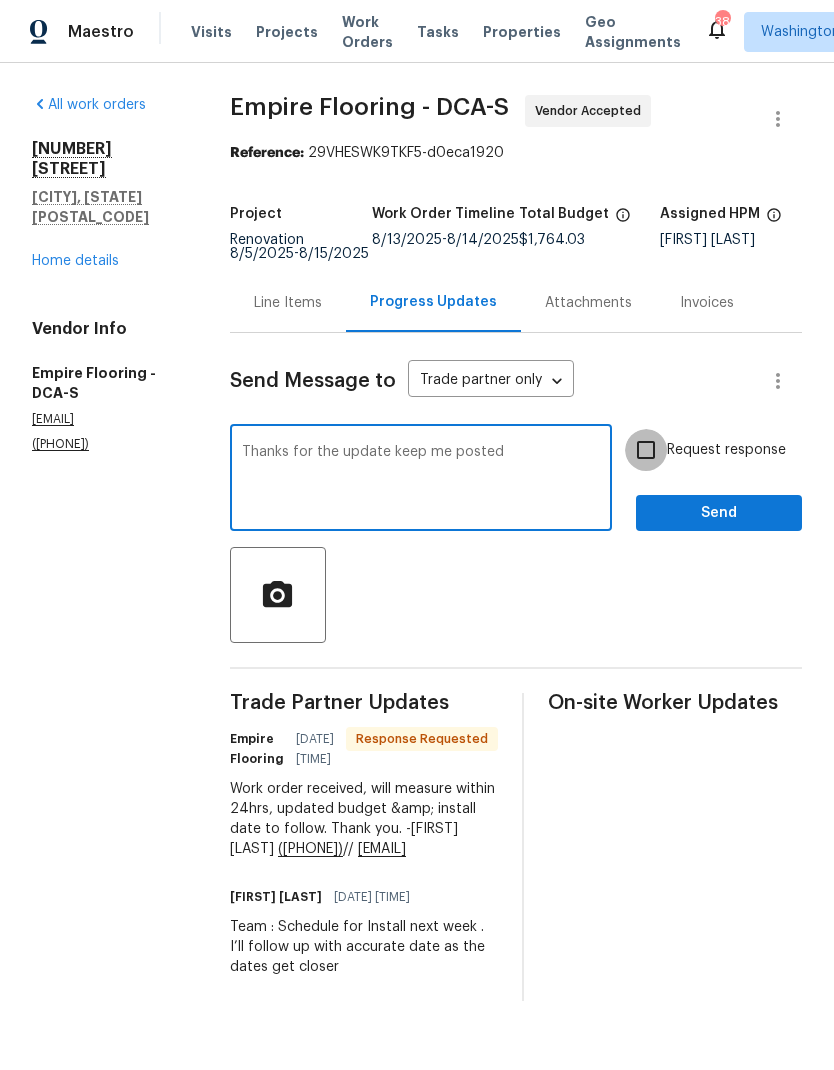 type on "Thanks for the update keep me posted" 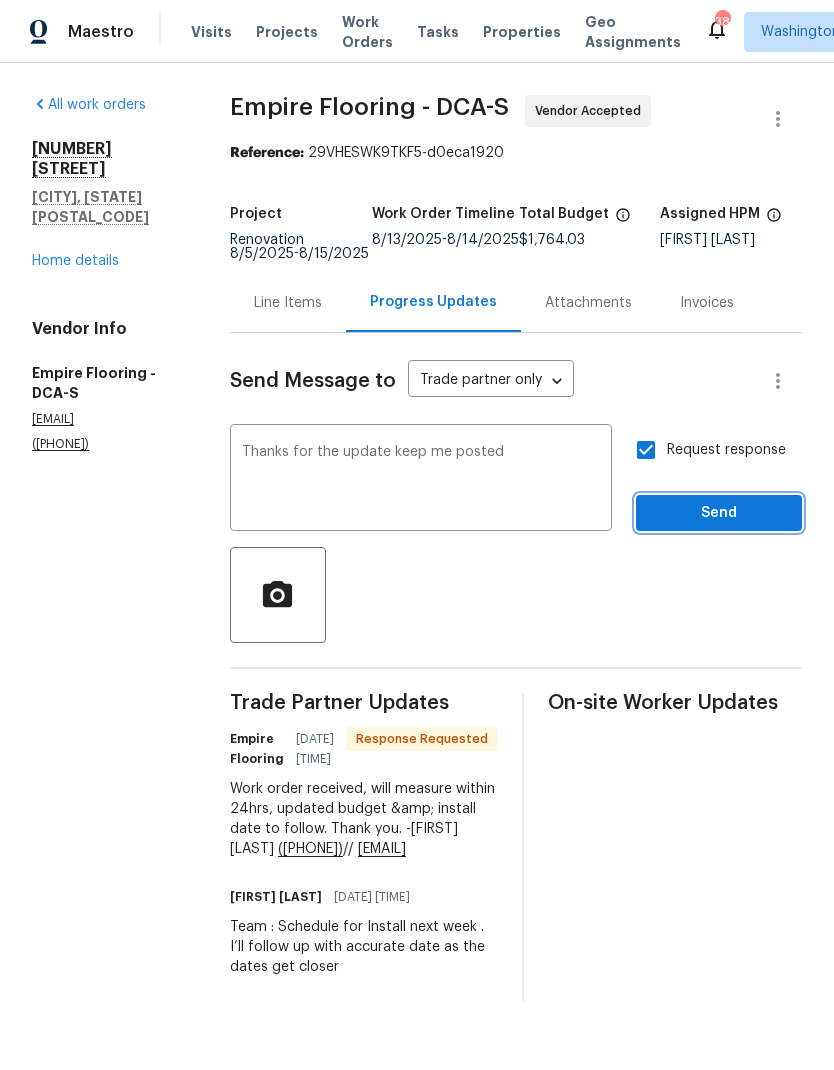click on "Send" at bounding box center (719, 513) 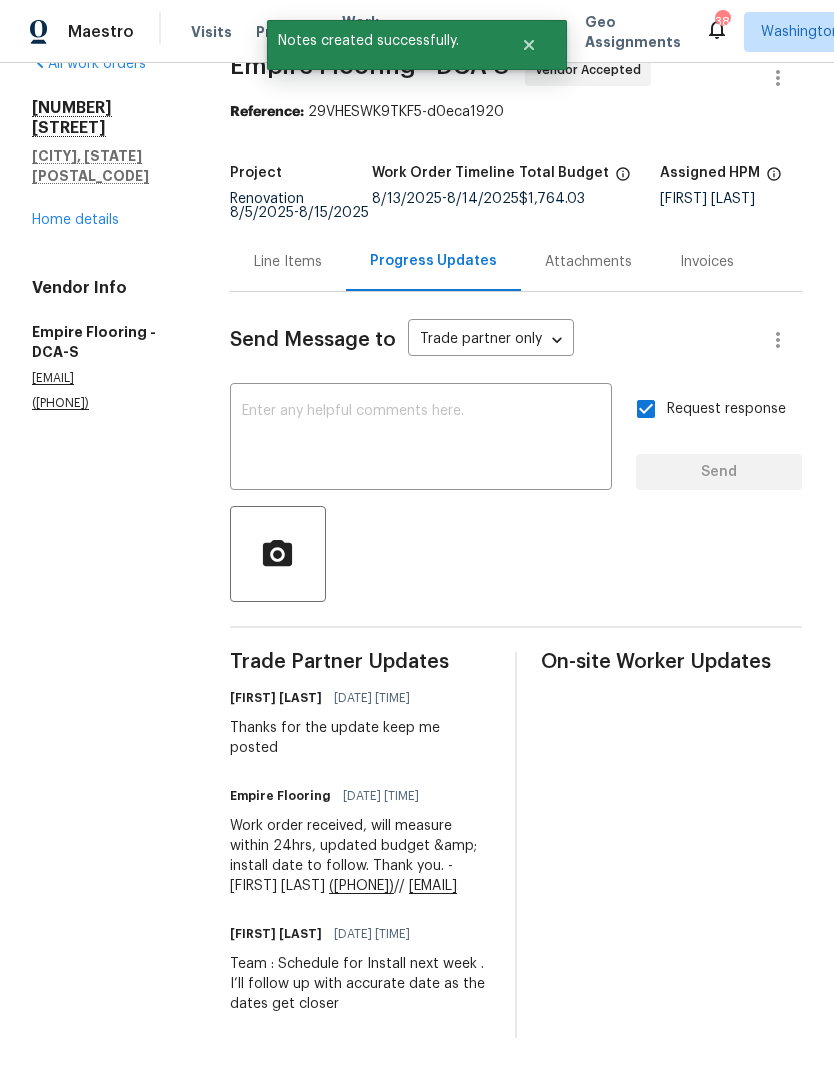 scroll, scrollTop: 96, scrollLeft: 0, axis: vertical 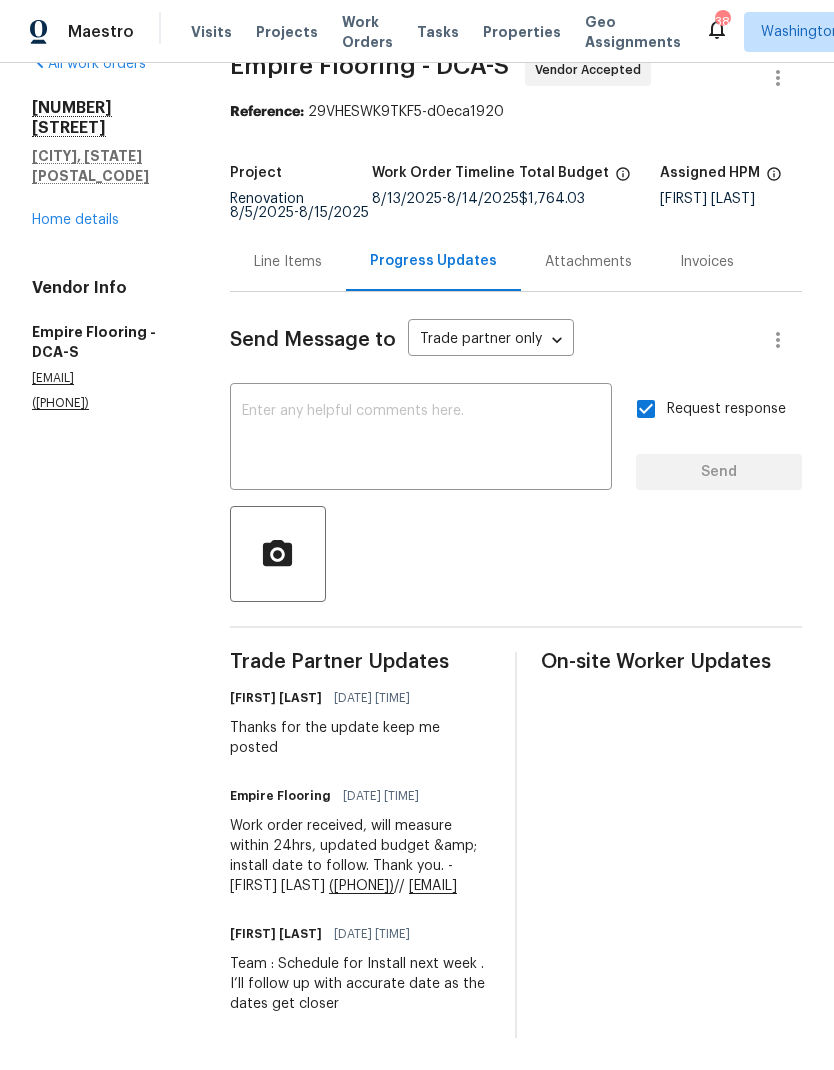 click at bounding box center [421, 439] 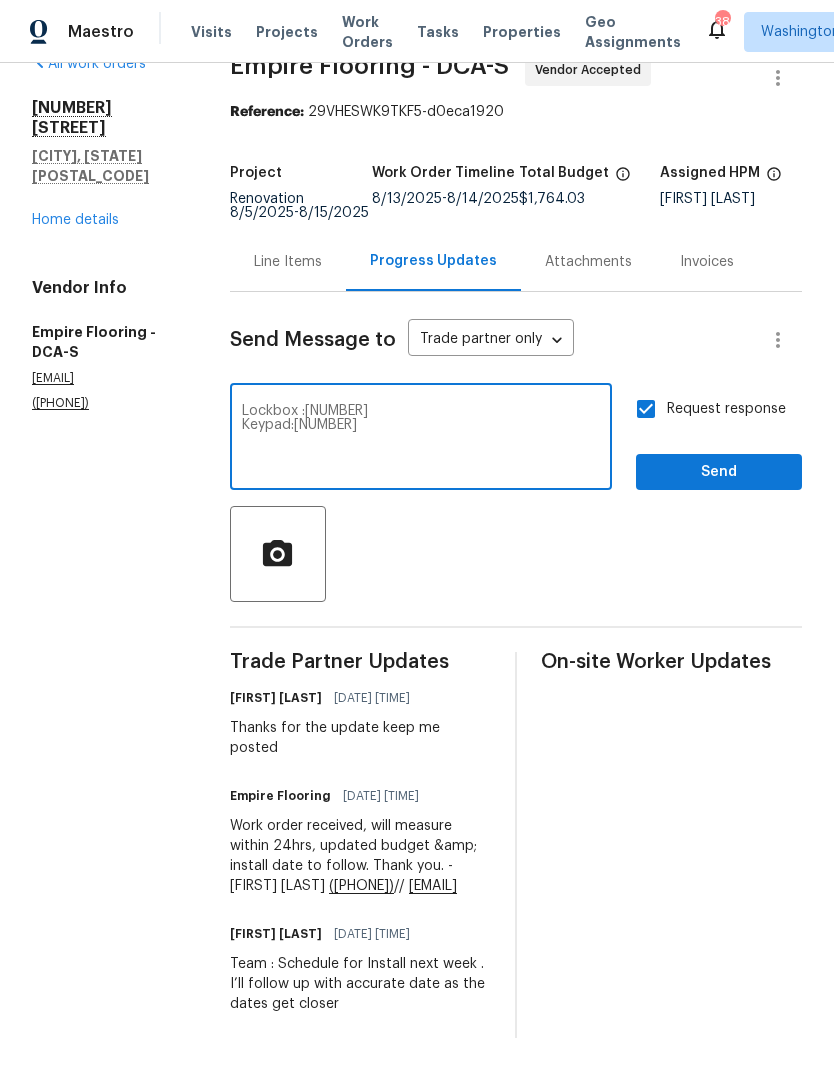 click on "Lockbox :6152
Keypad:4483 x ​" at bounding box center (421, 439) 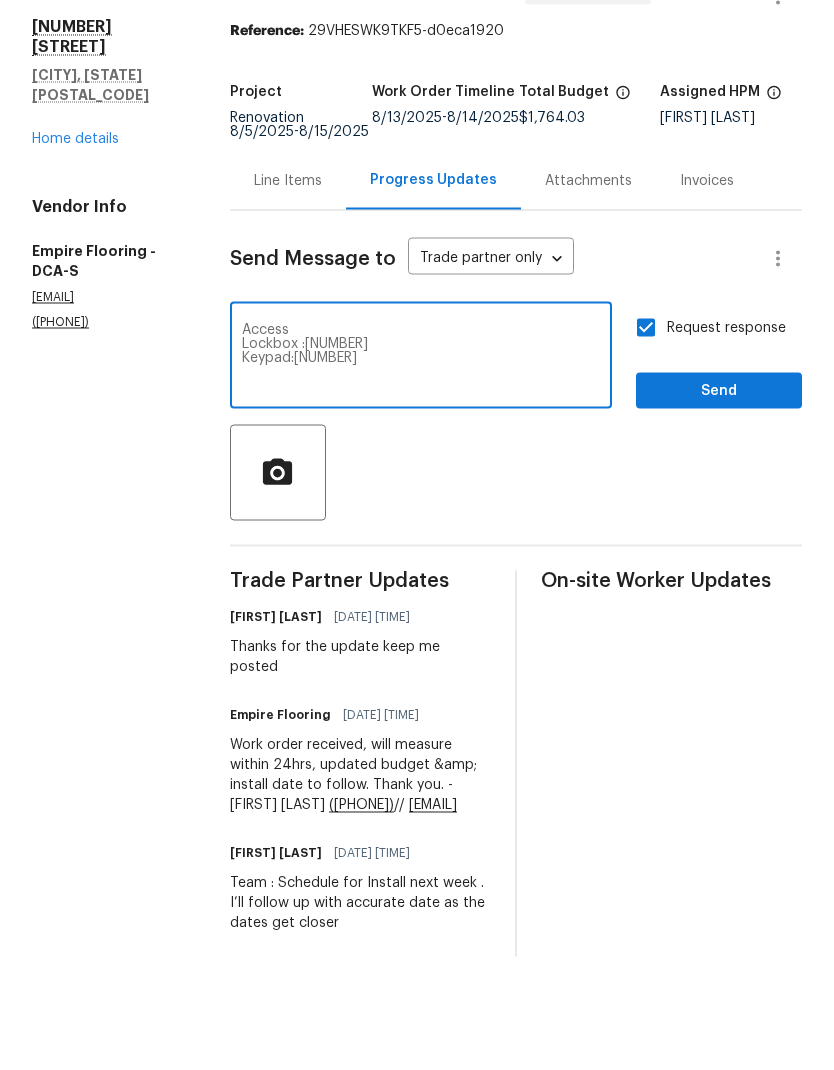 type on "Access
Lockbox :6152
Keypad:4483" 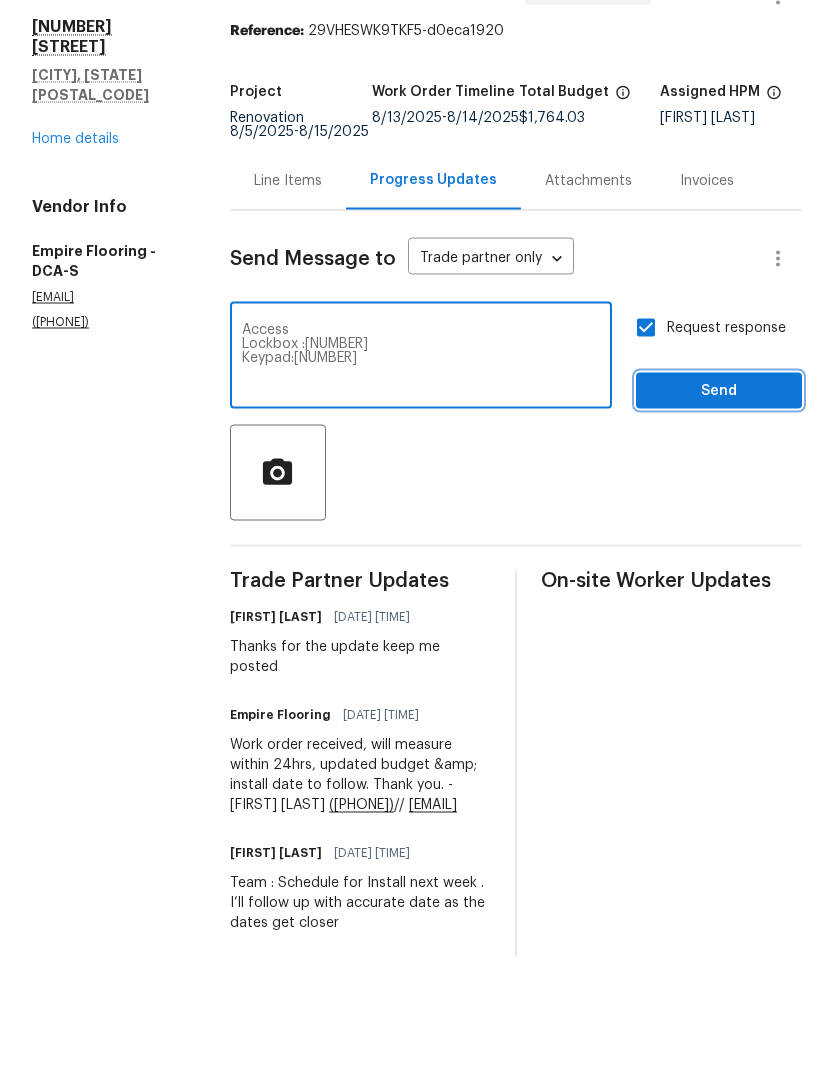 click on "Send" at bounding box center (719, 472) 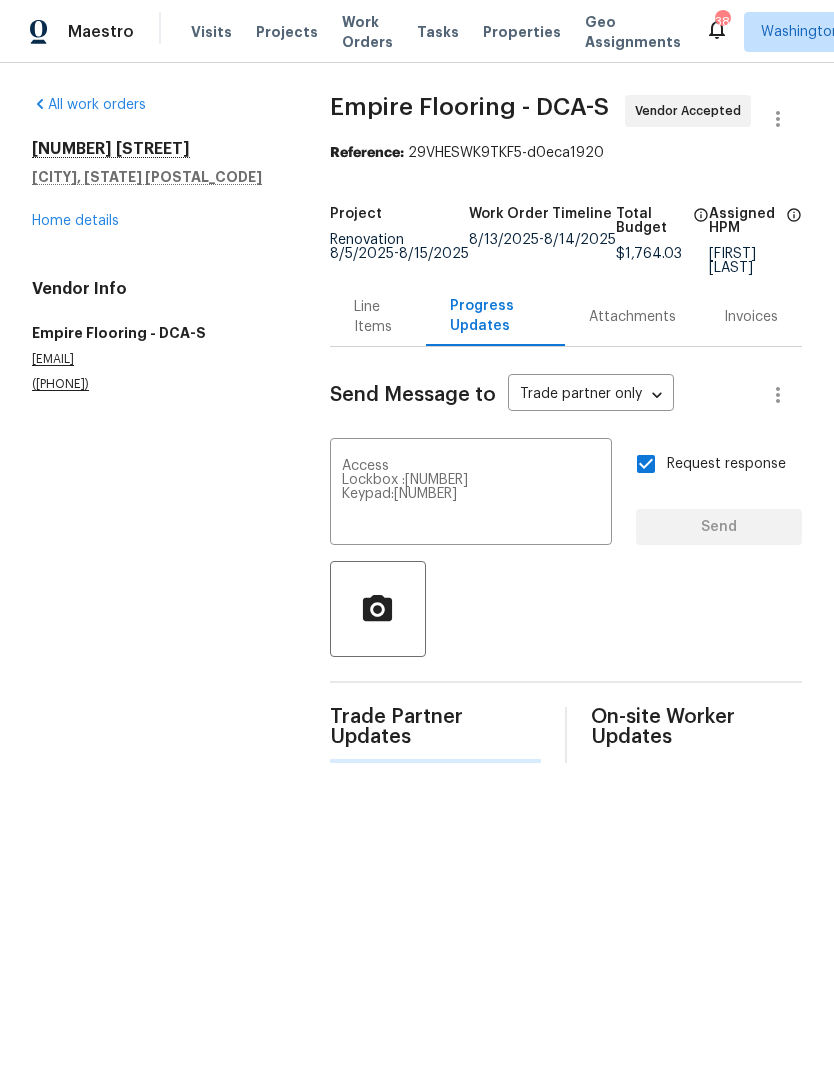 scroll, scrollTop: 0, scrollLeft: 0, axis: both 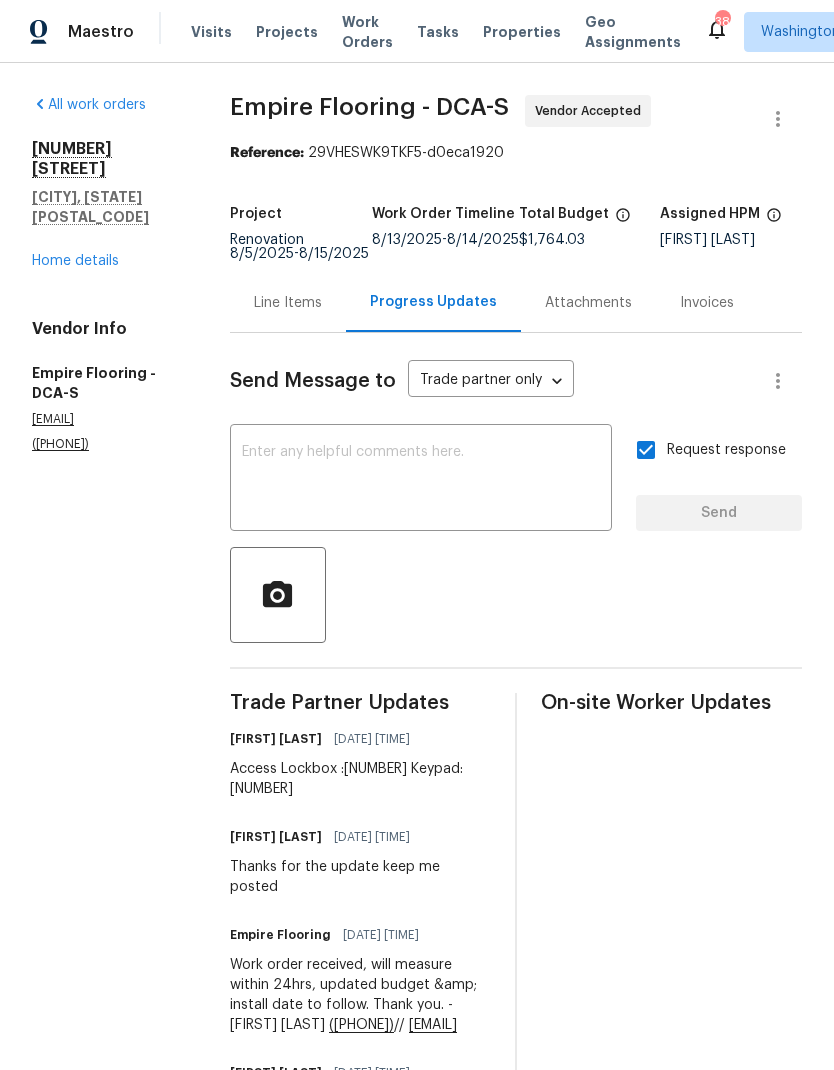 click on "Home details" at bounding box center (75, 261) 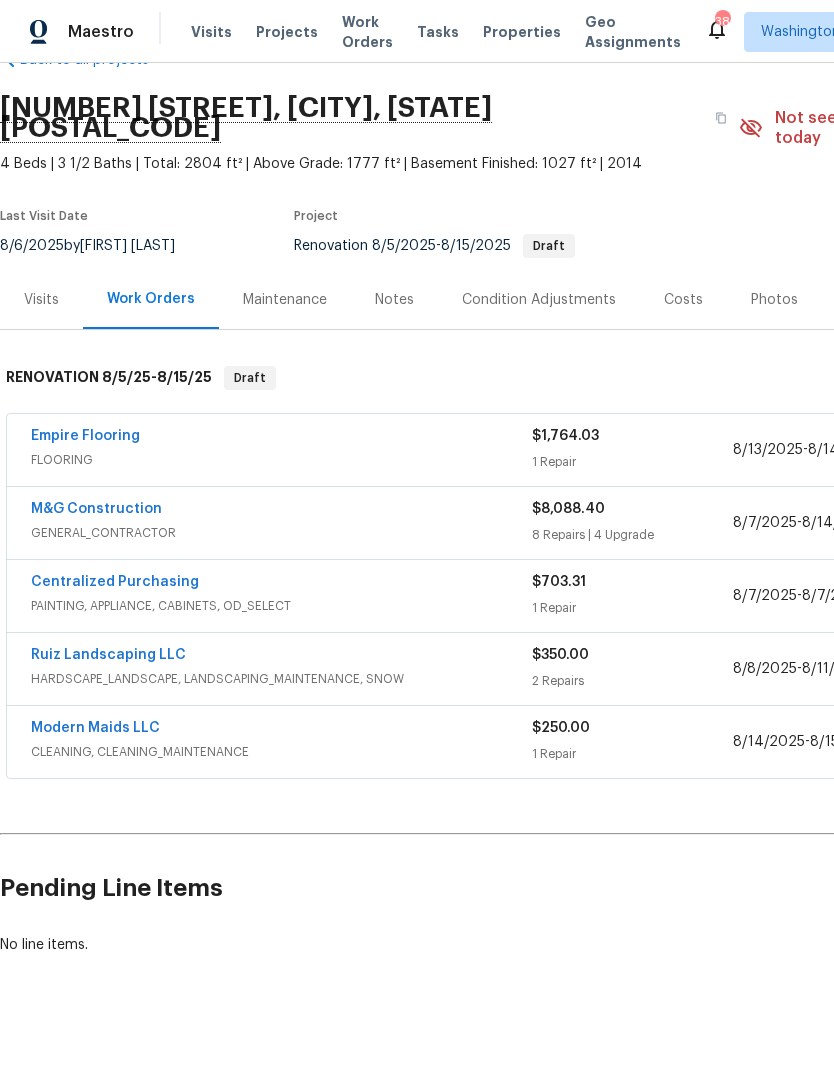 scroll, scrollTop: 53, scrollLeft: 0, axis: vertical 